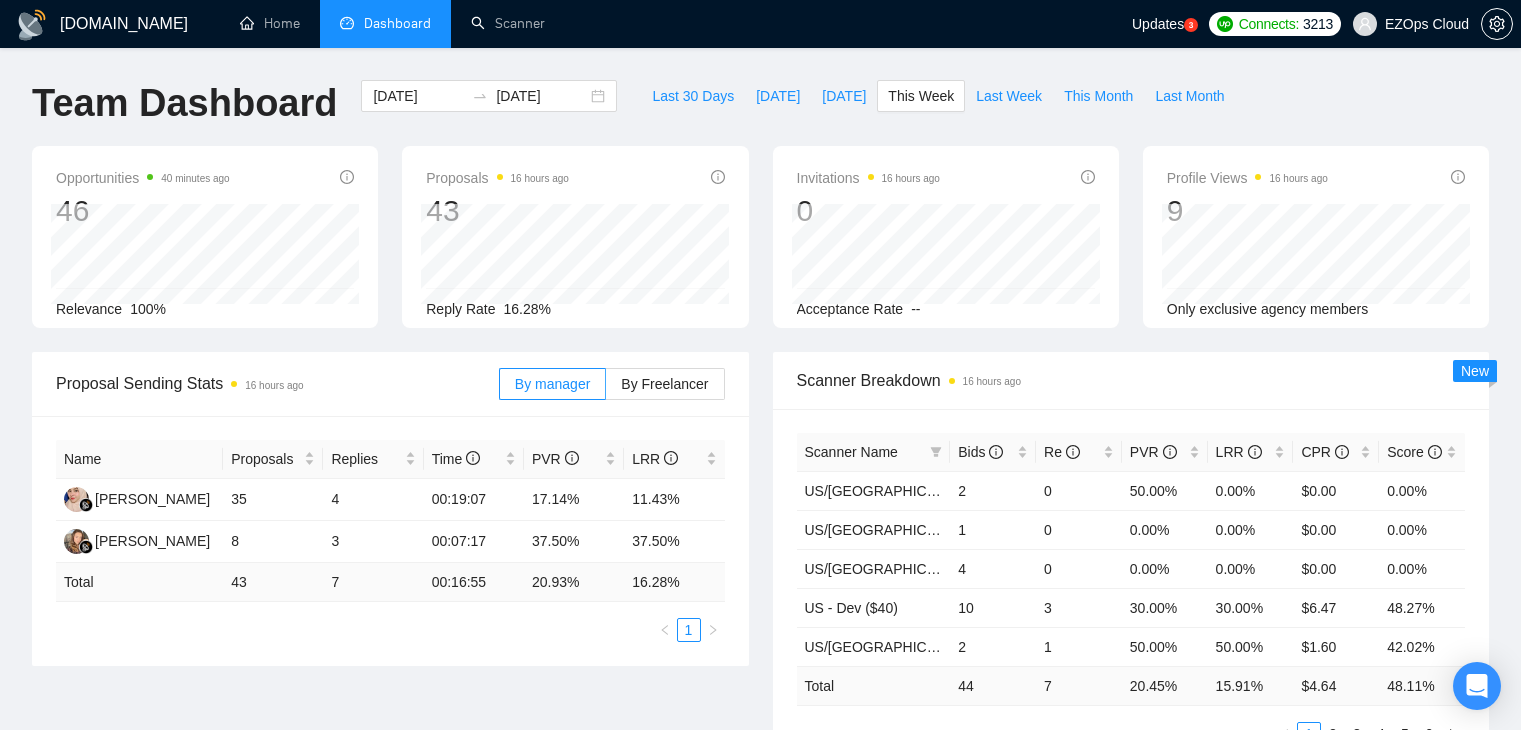 scroll, scrollTop: 0, scrollLeft: 0, axis: both 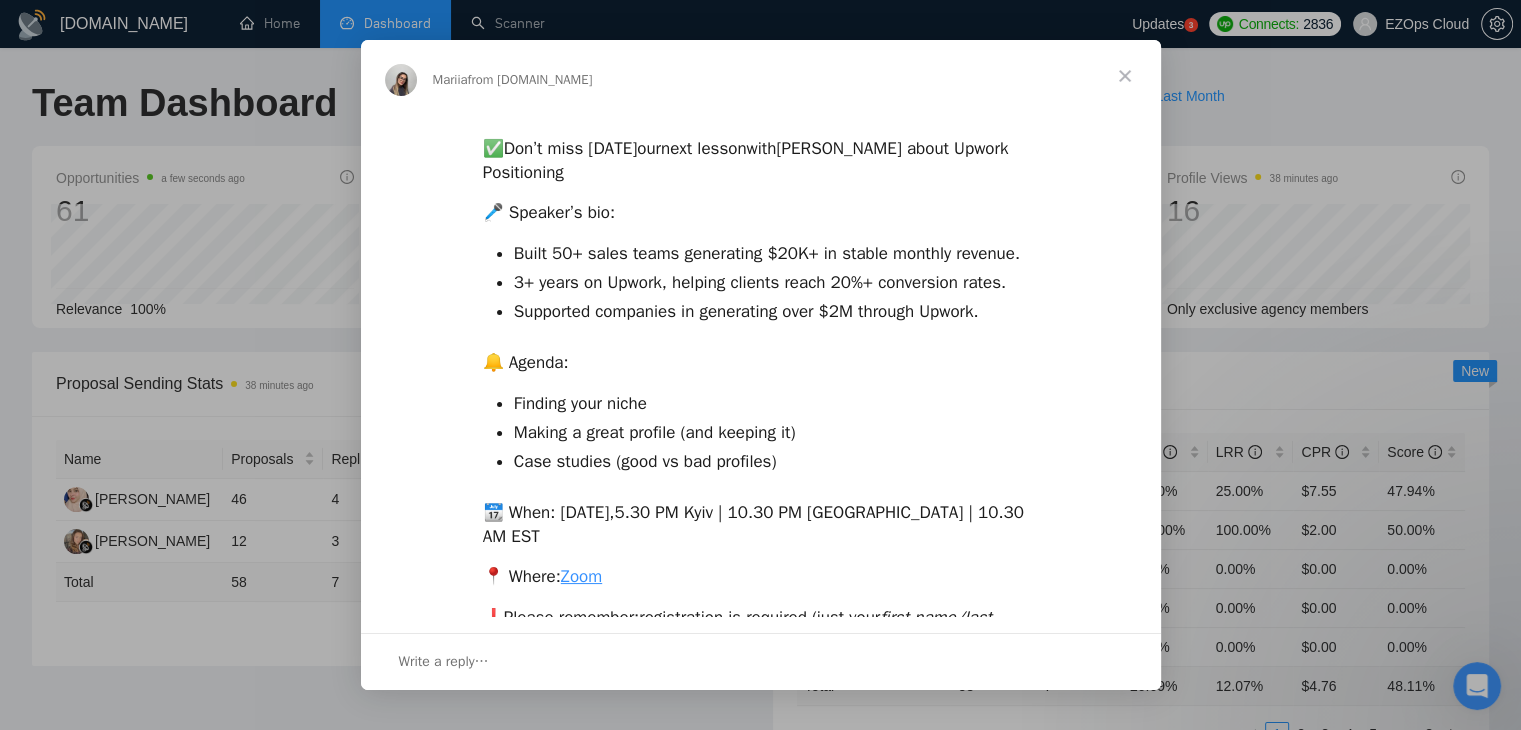 click at bounding box center [1125, 76] 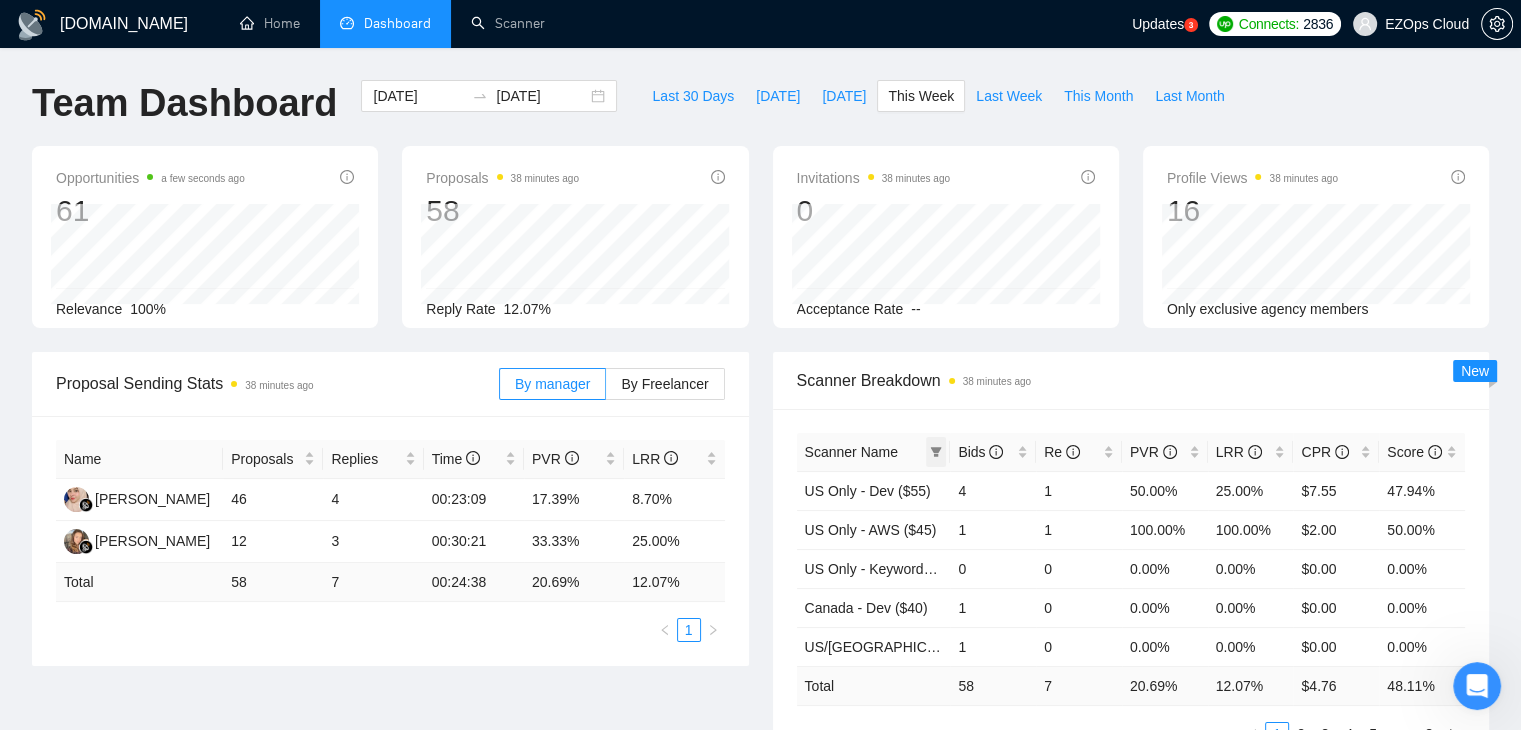click at bounding box center (936, 452) 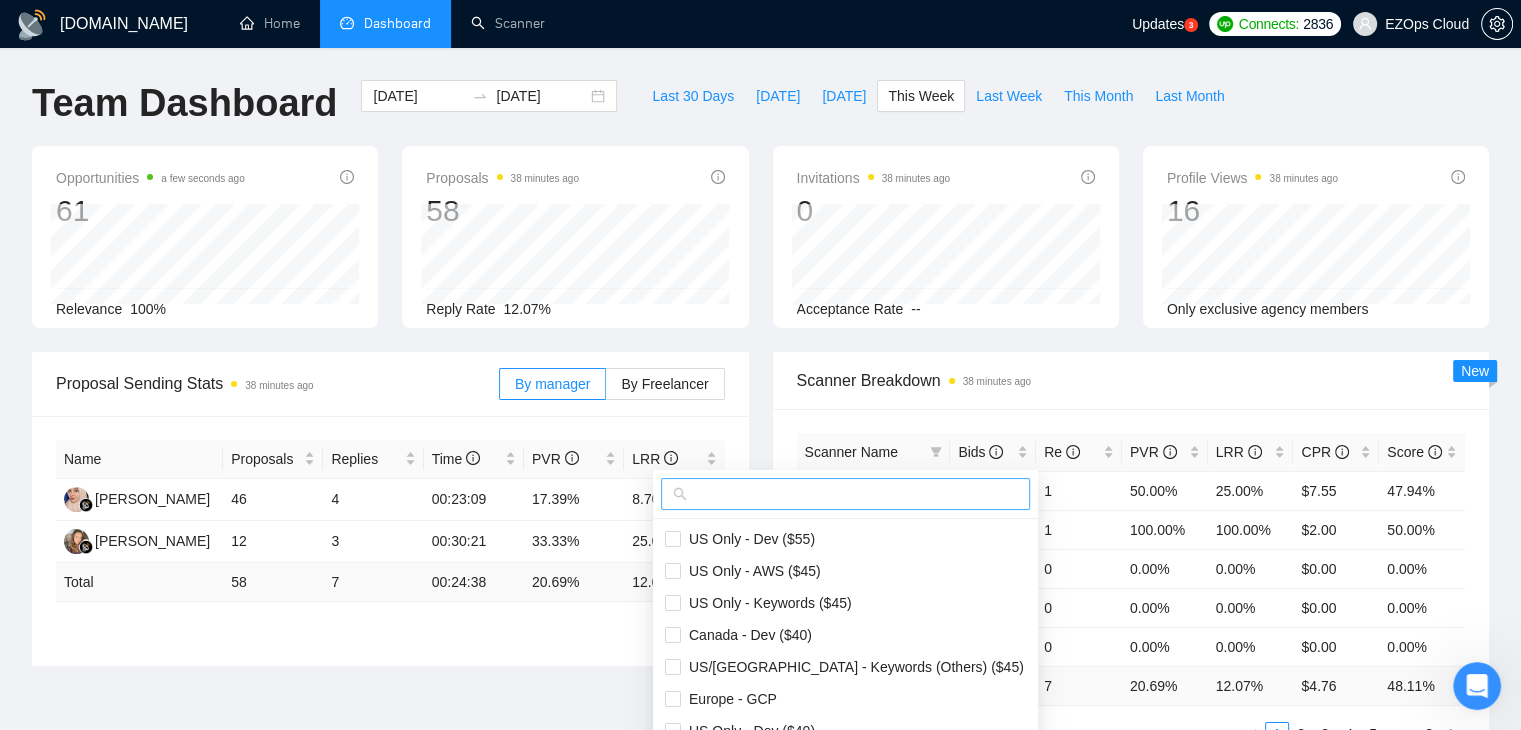 click at bounding box center (854, 494) 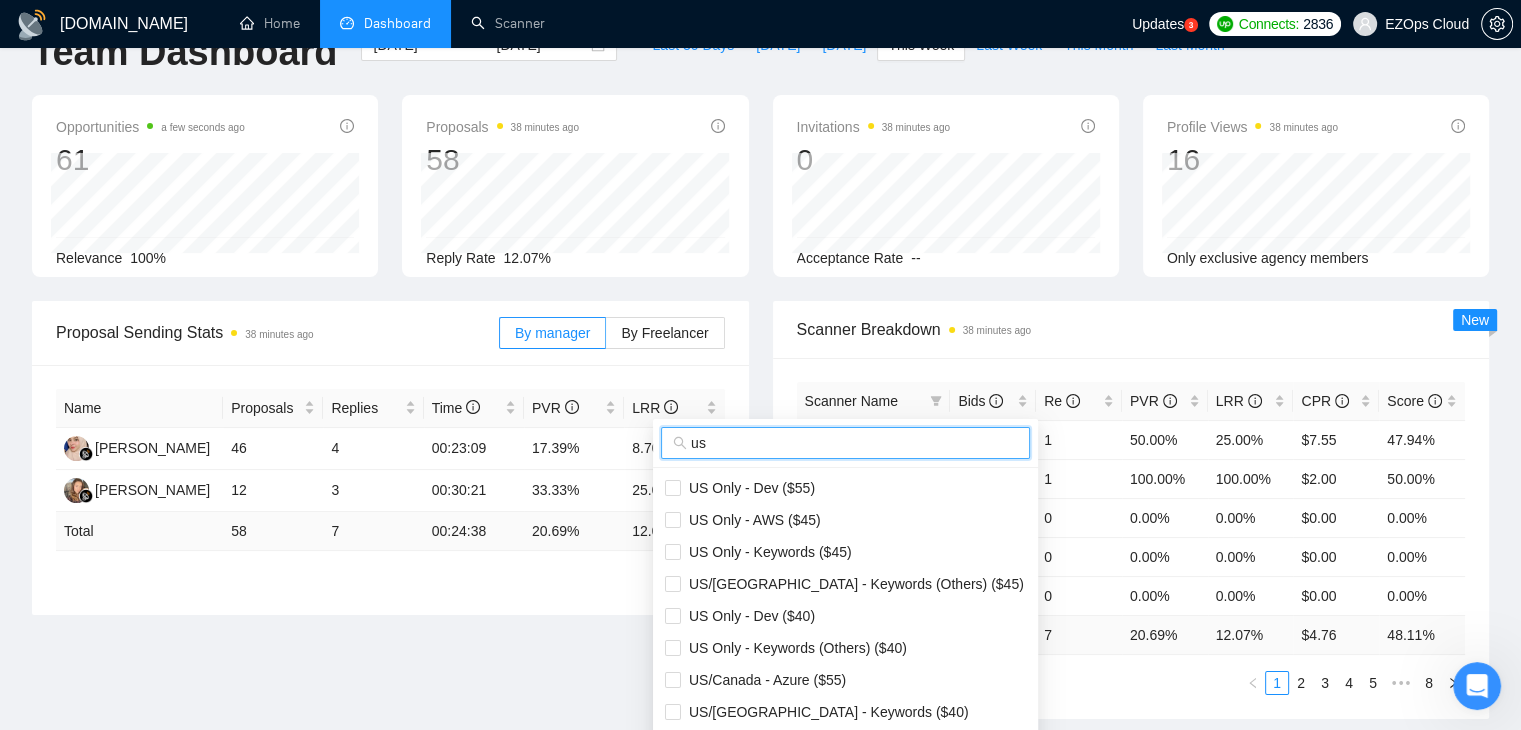 scroll, scrollTop: 100, scrollLeft: 0, axis: vertical 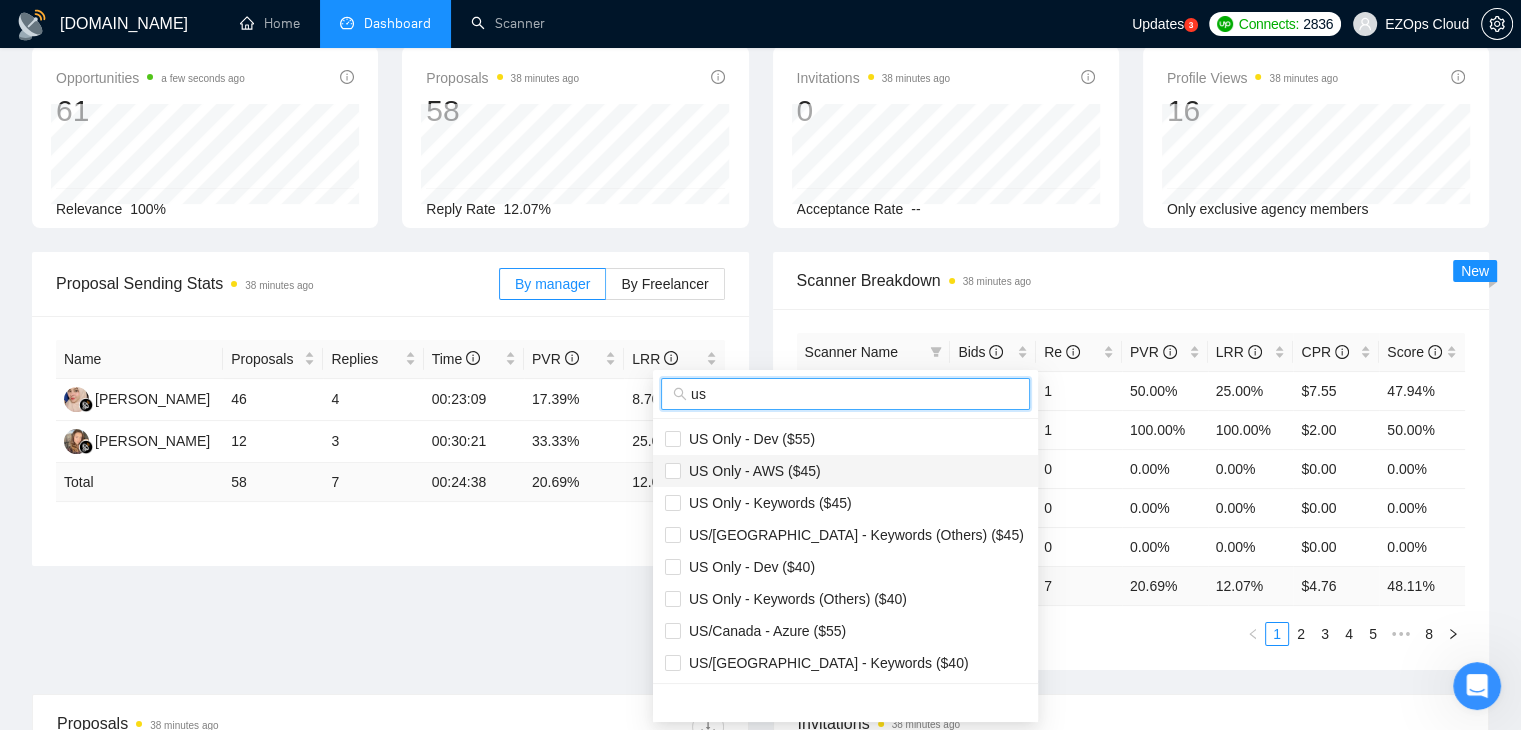 type on "us" 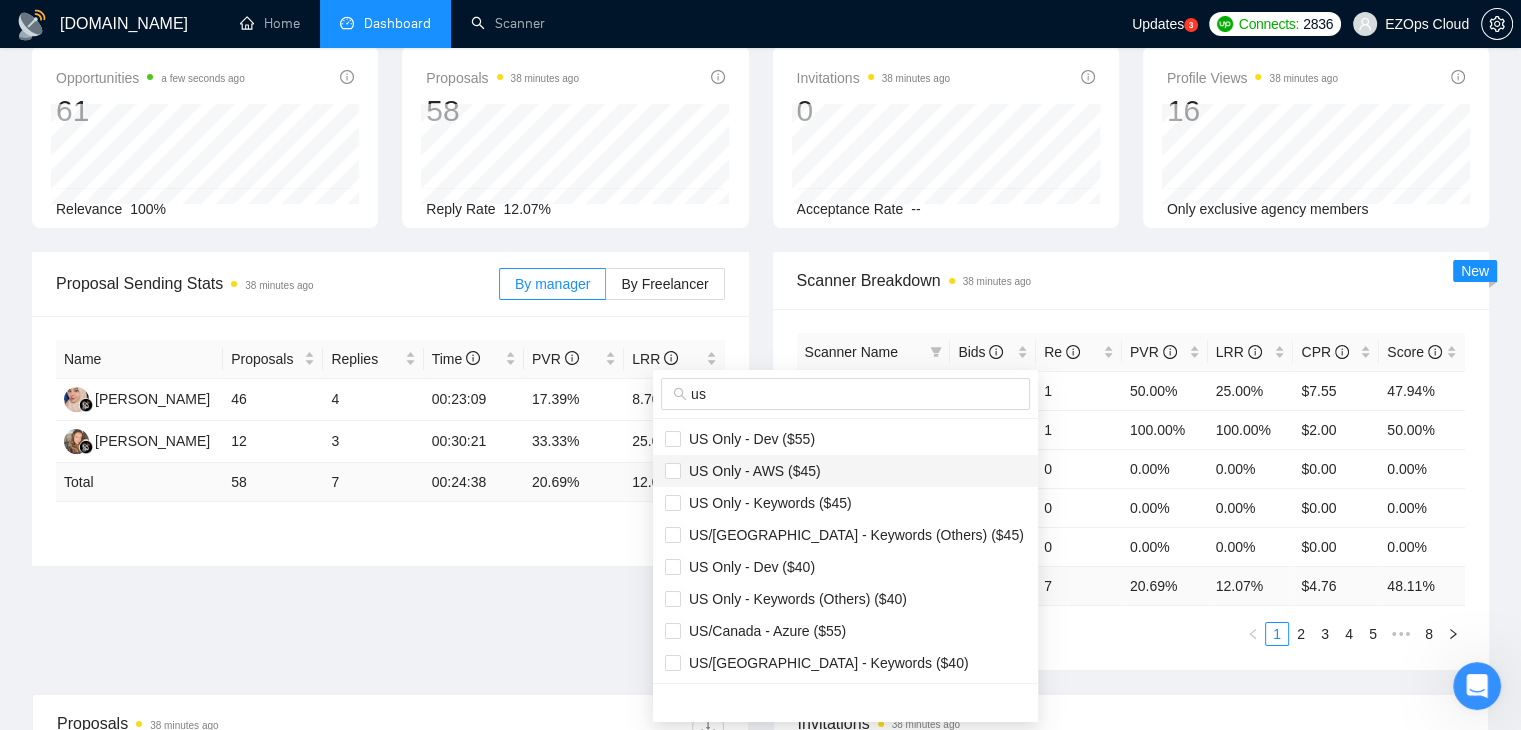 click on "US Only - AWS ($45)" at bounding box center [751, 471] 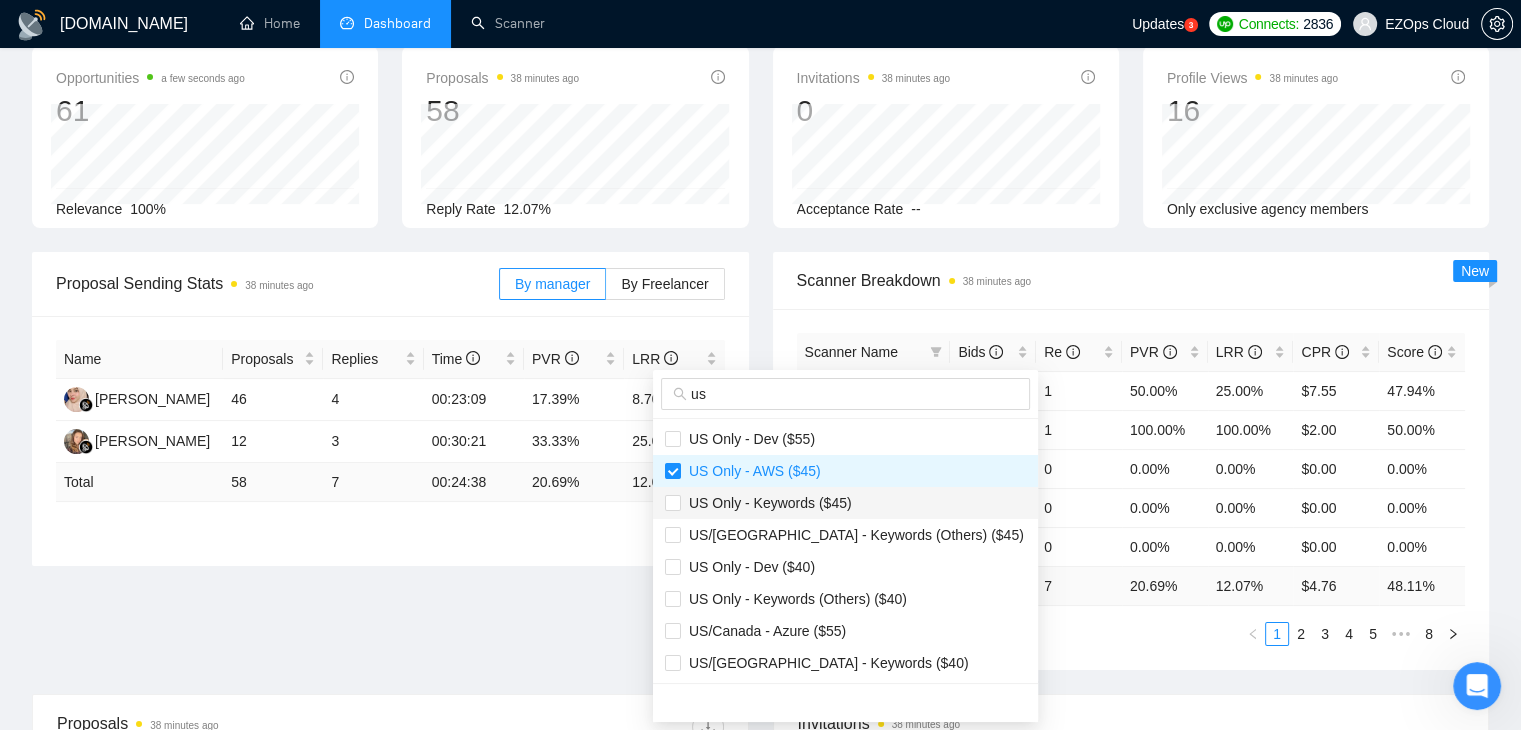 click on "US Only - Keywords ($45)" at bounding box center [766, 503] 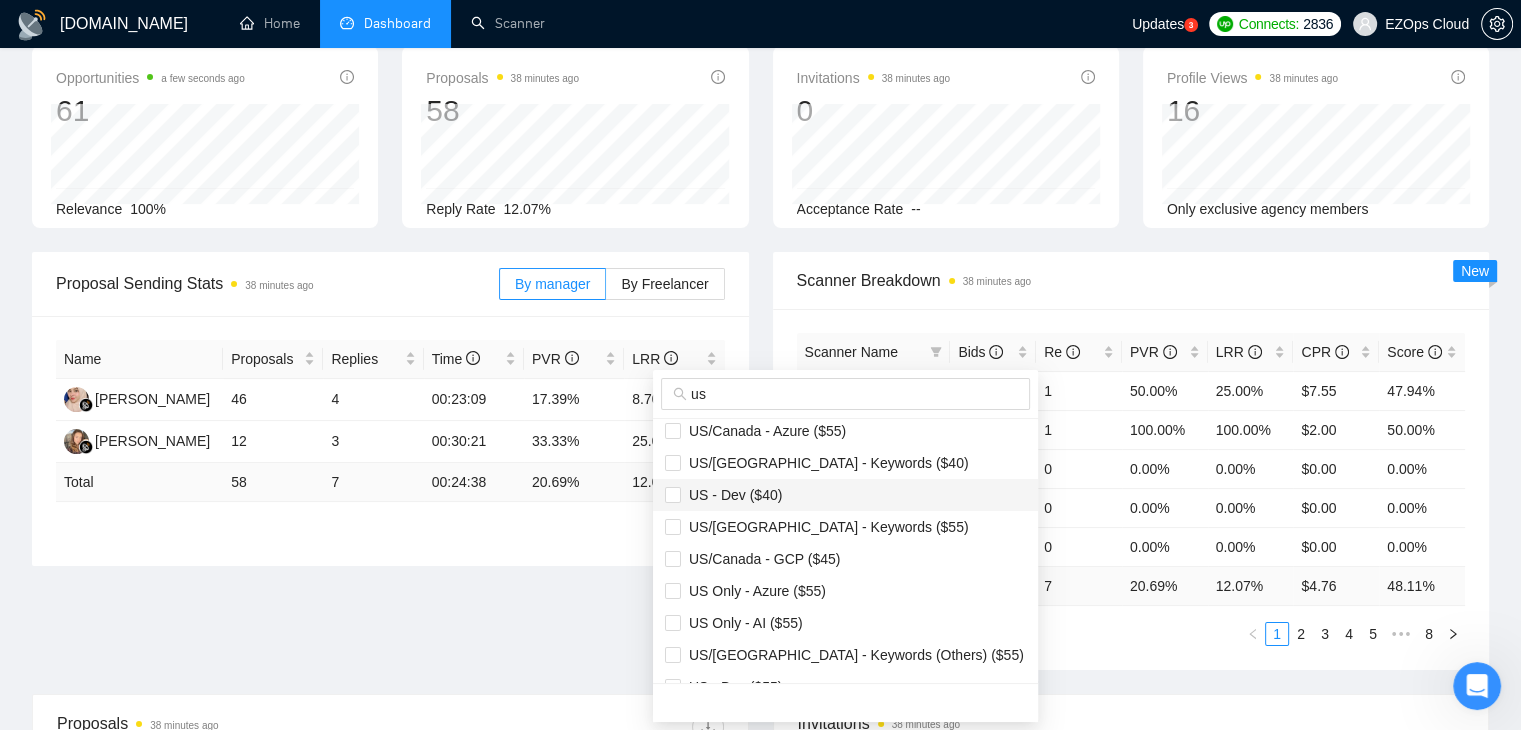 scroll, scrollTop: 100, scrollLeft: 0, axis: vertical 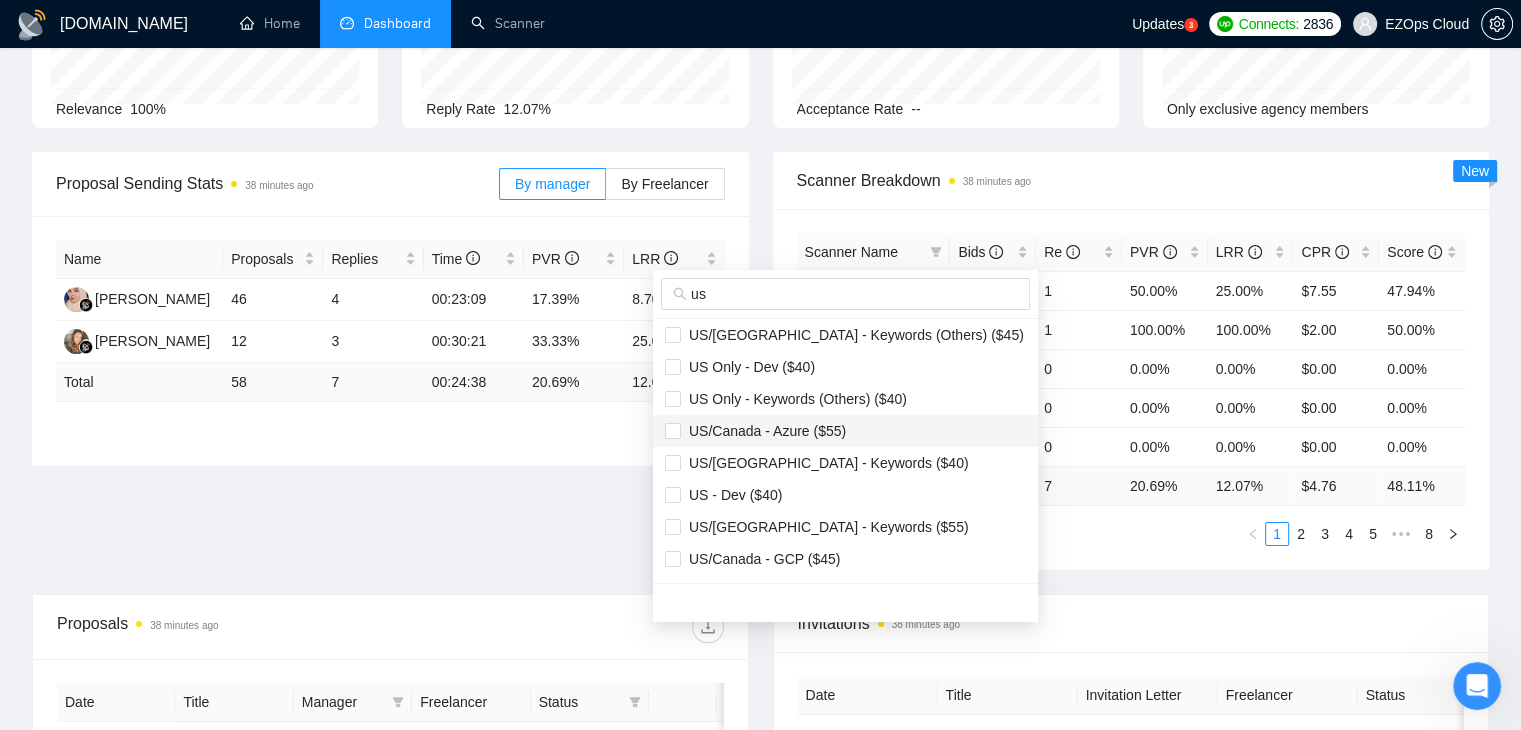 click on "US/Canada - Azure ($55)" at bounding box center [763, 431] 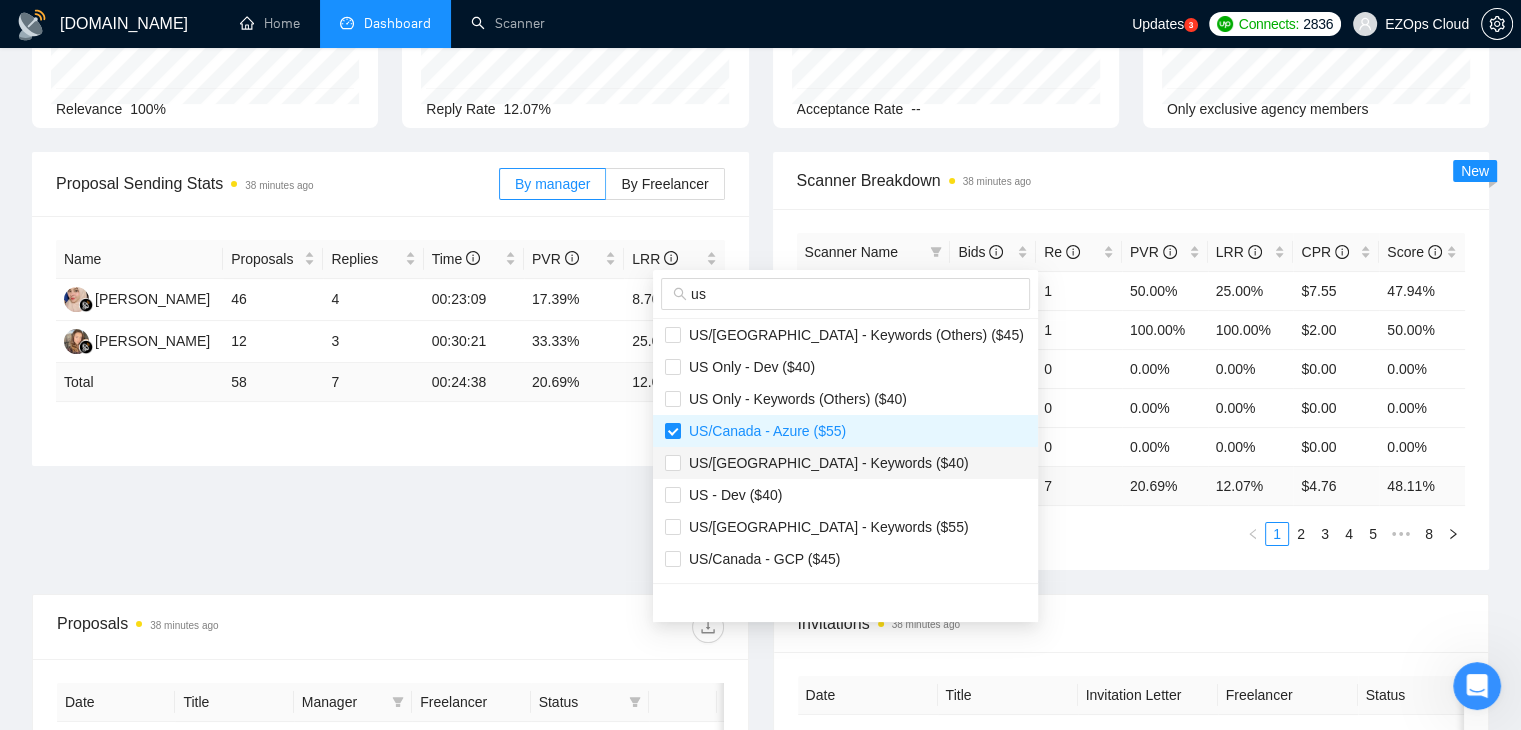 click on "US/Canada - Keywords ($40)" at bounding box center [825, 463] 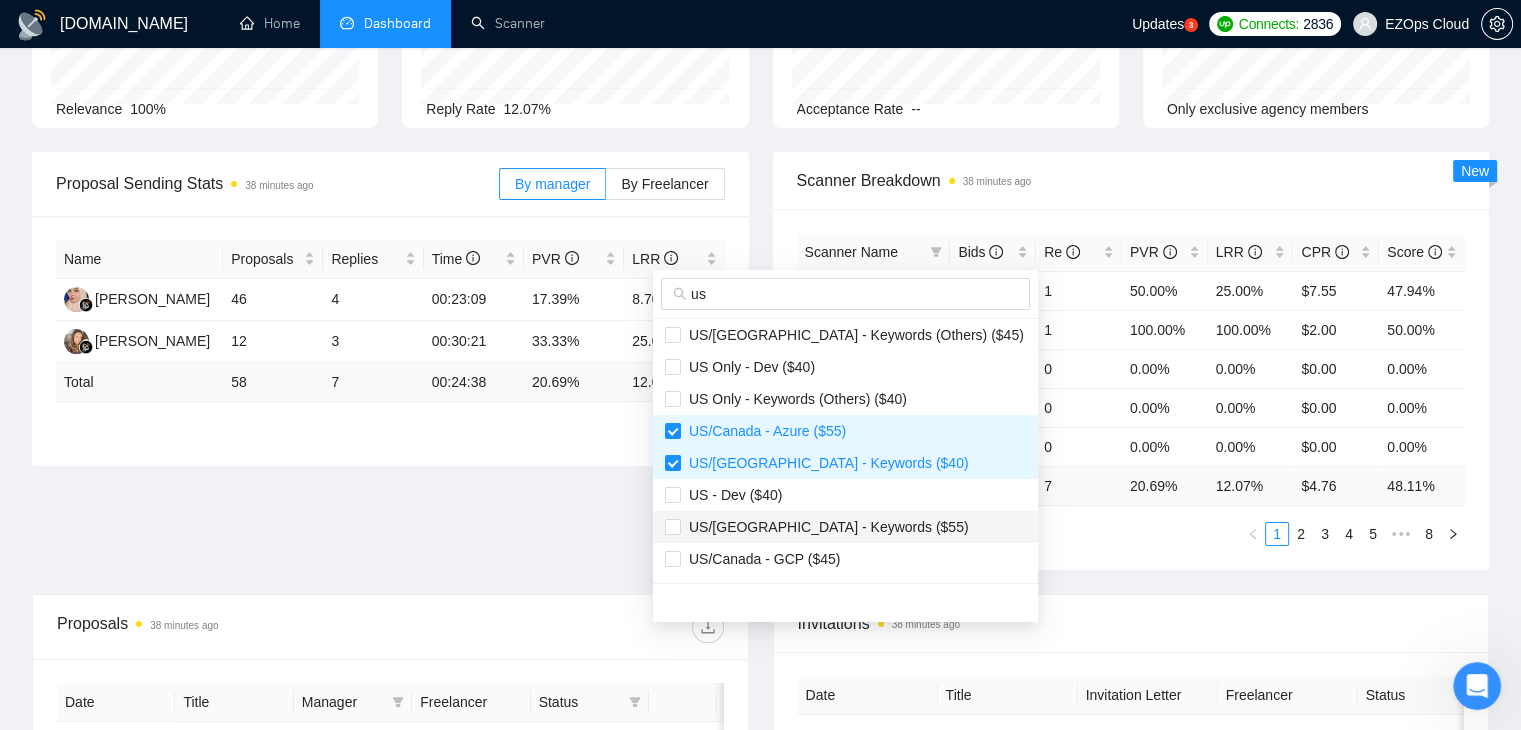 click on "US/Canada - Keywords ($55)" at bounding box center [825, 527] 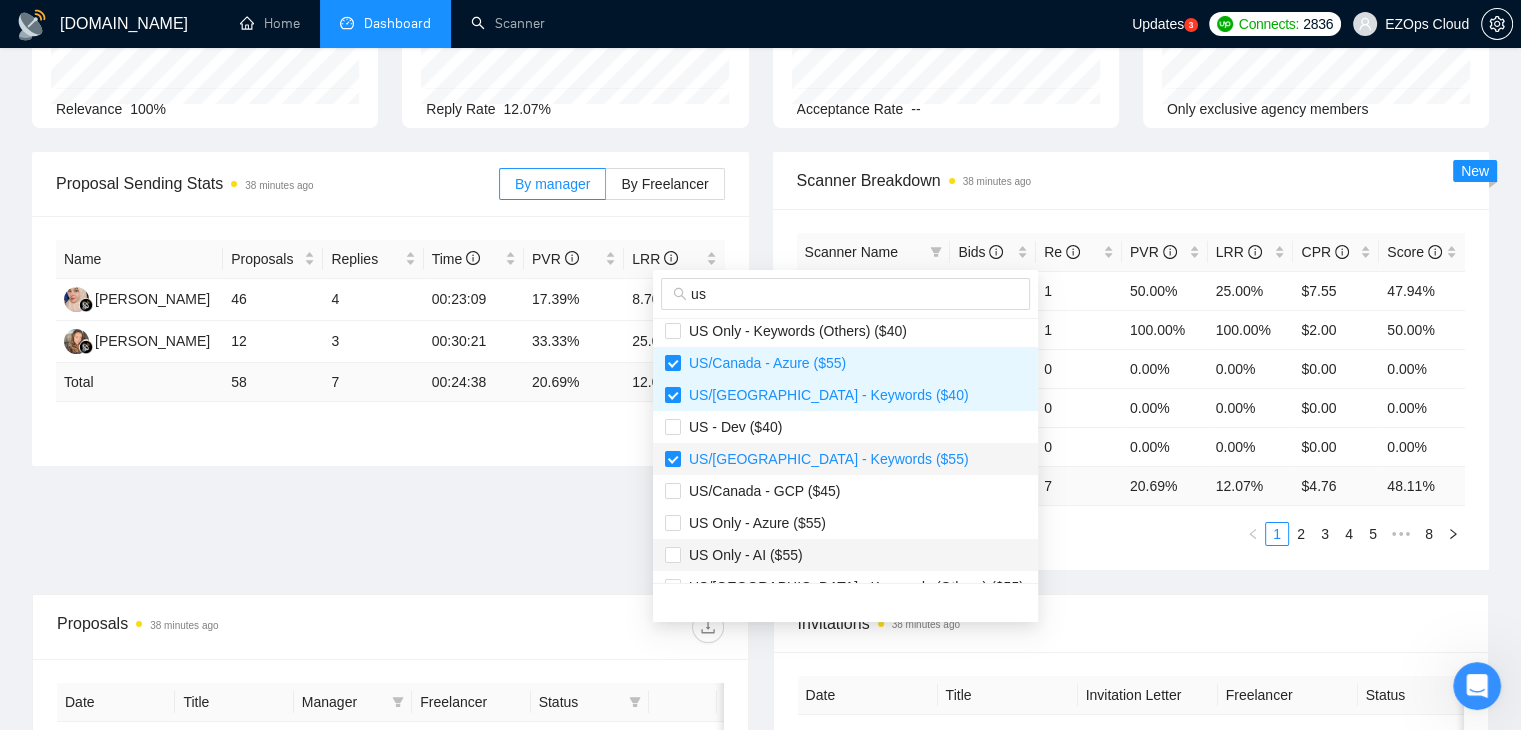 scroll, scrollTop: 200, scrollLeft: 0, axis: vertical 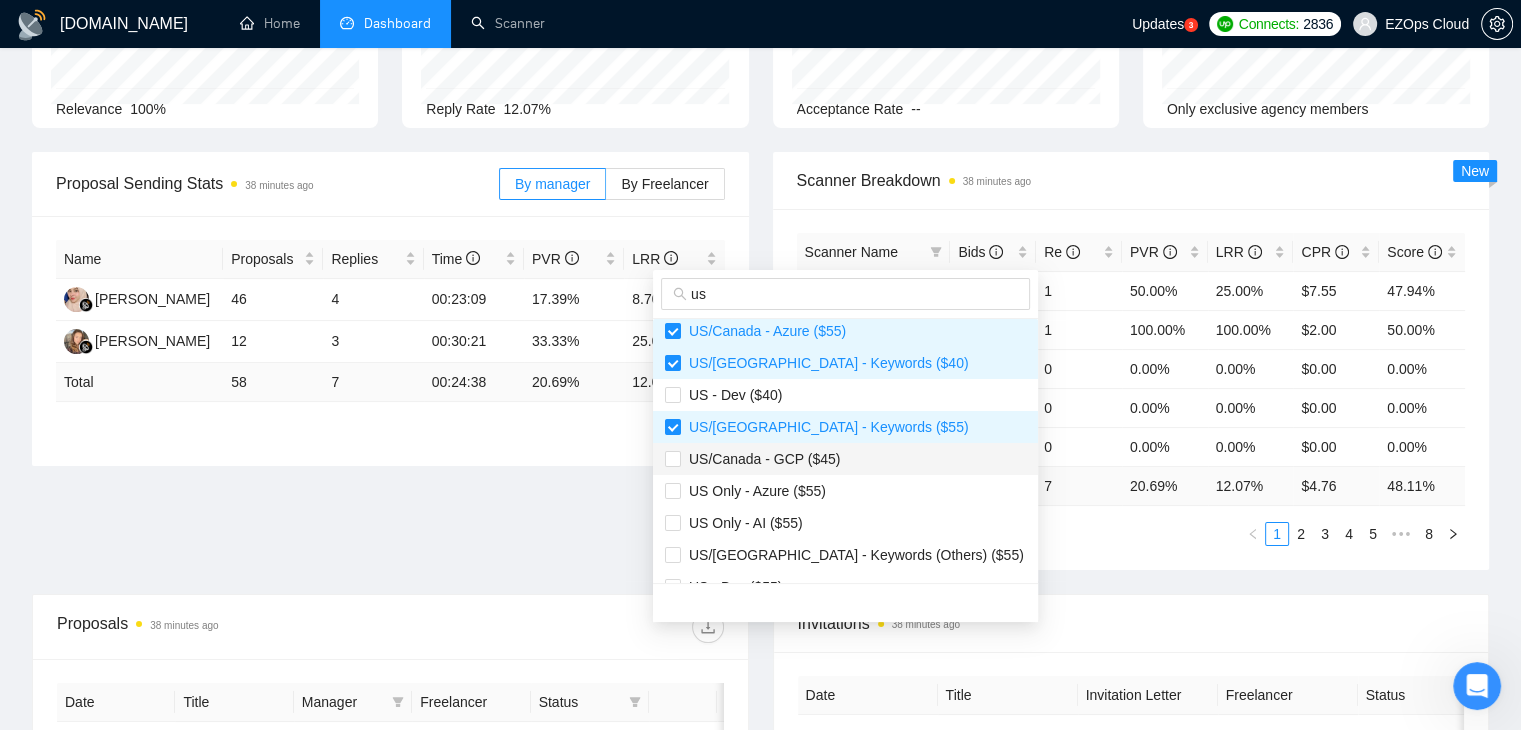 click on "US/Canada - GCP ($45)" at bounding box center (760, 459) 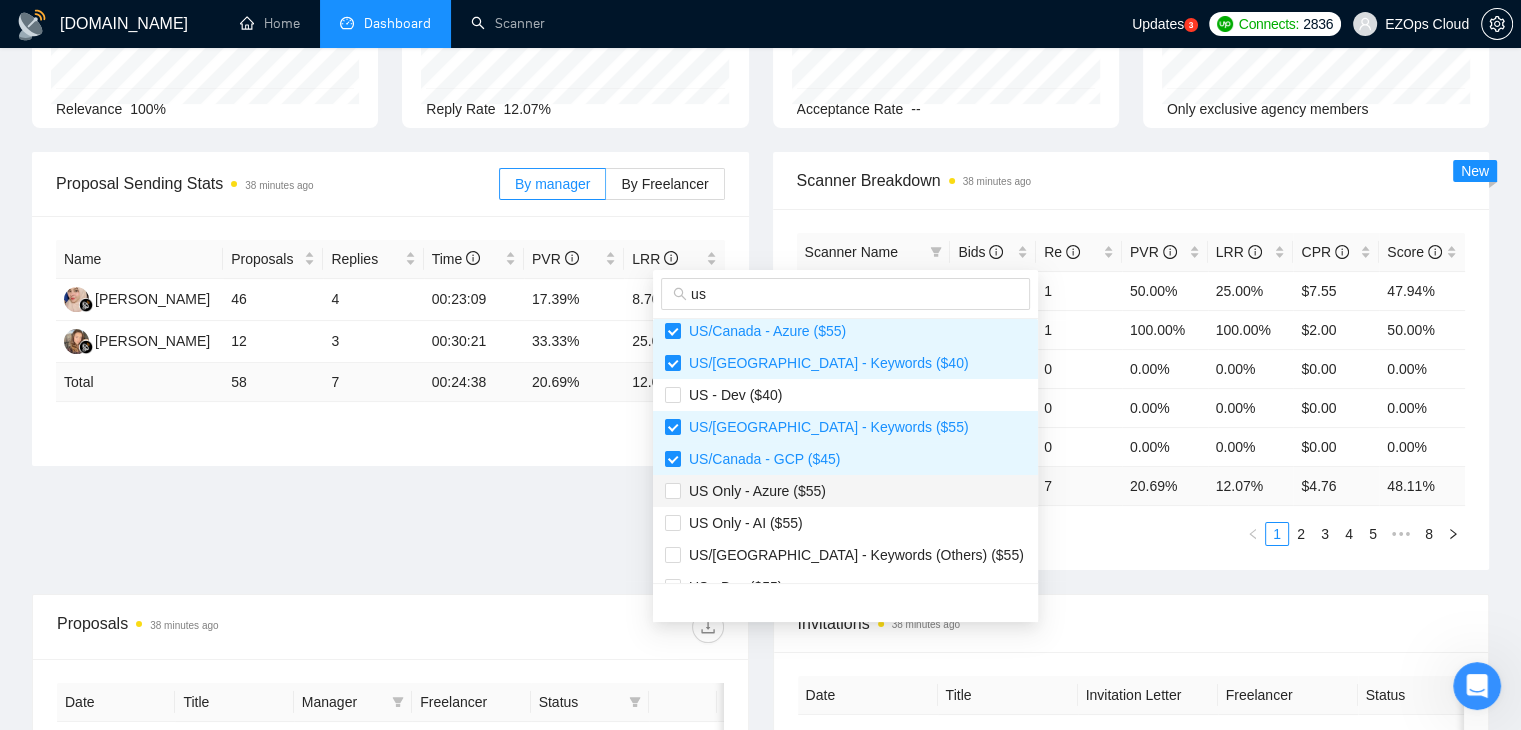 click on "US Only - Azure ($55)" at bounding box center (753, 491) 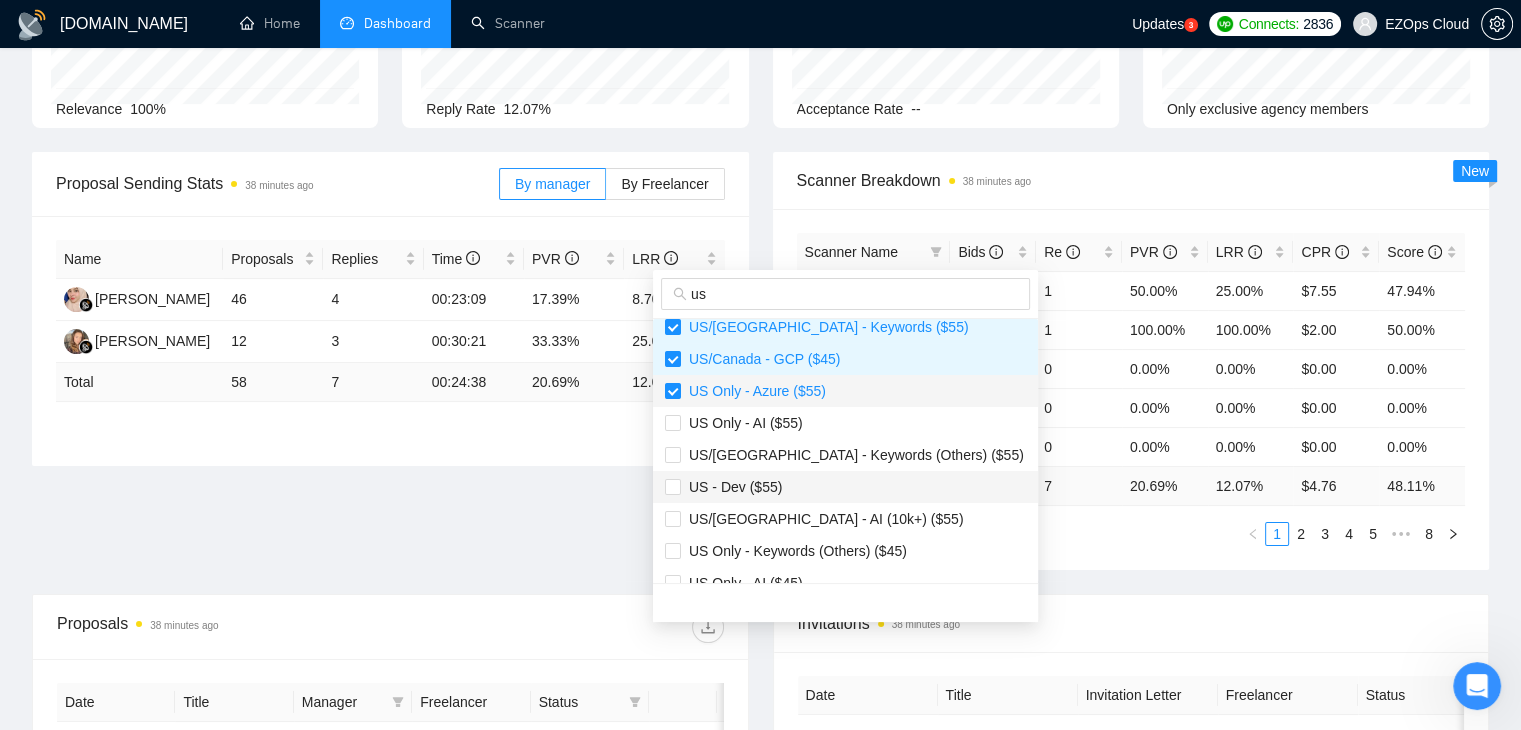 scroll, scrollTop: 400, scrollLeft: 0, axis: vertical 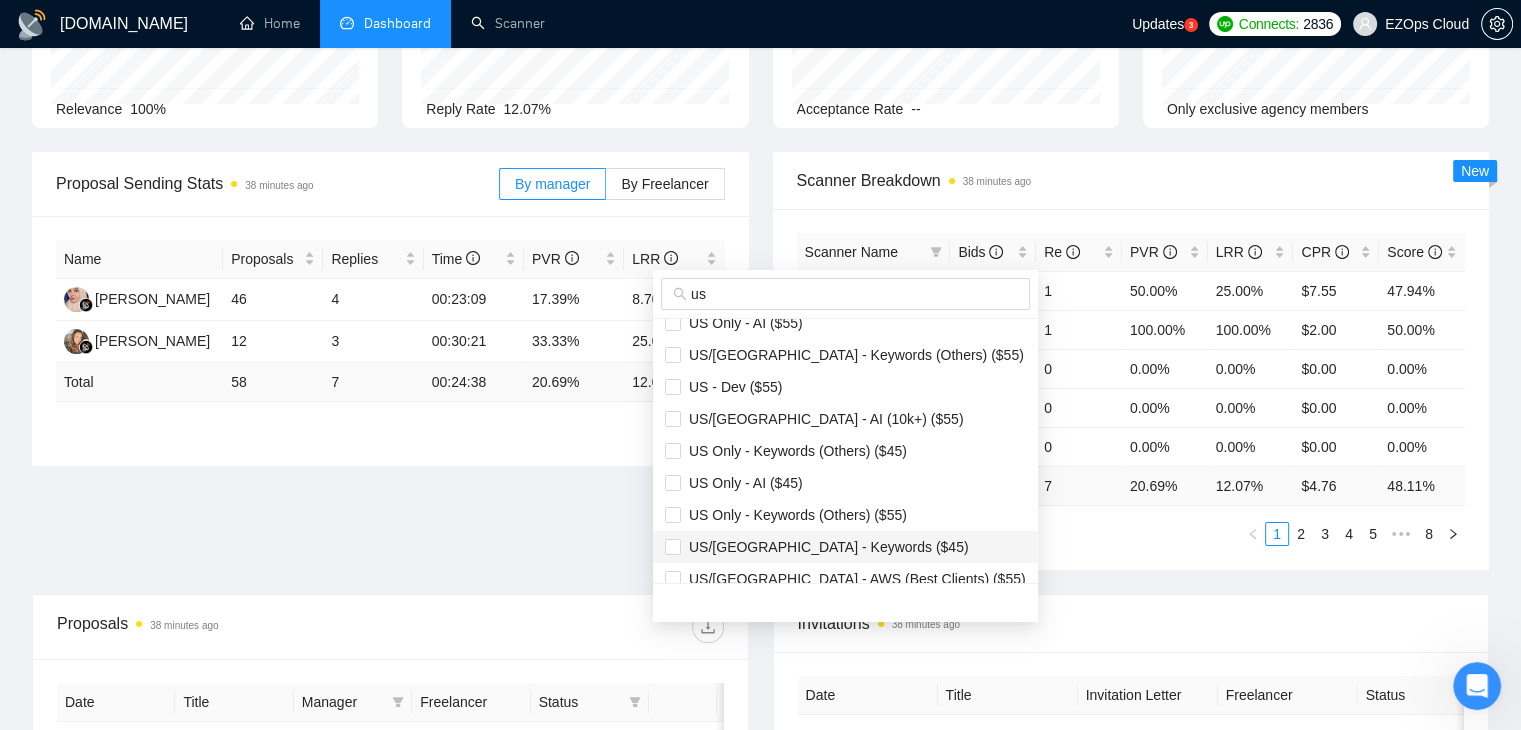 click on "US/Canada - Keywords ($45)" at bounding box center (825, 547) 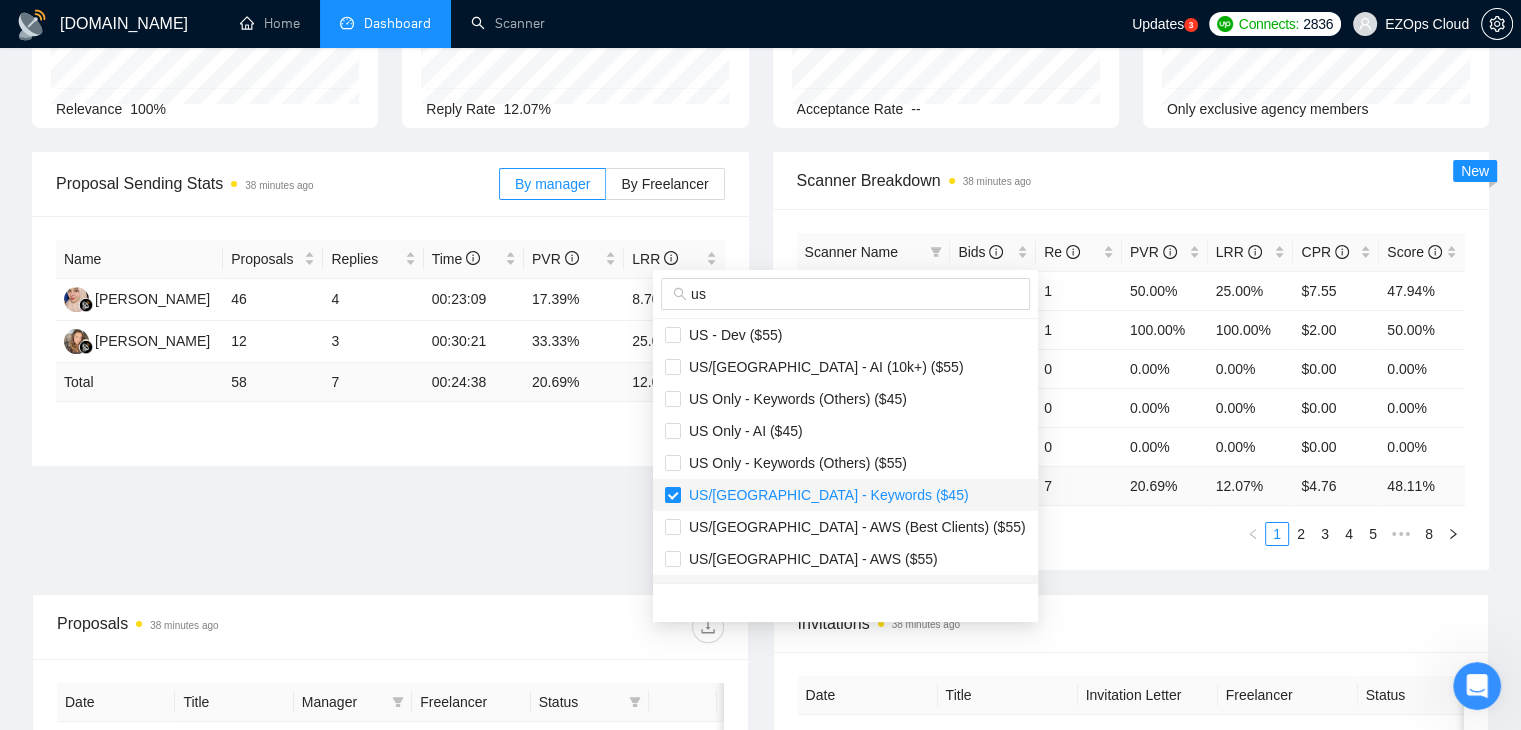 scroll, scrollTop: 500, scrollLeft: 0, axis: vertical 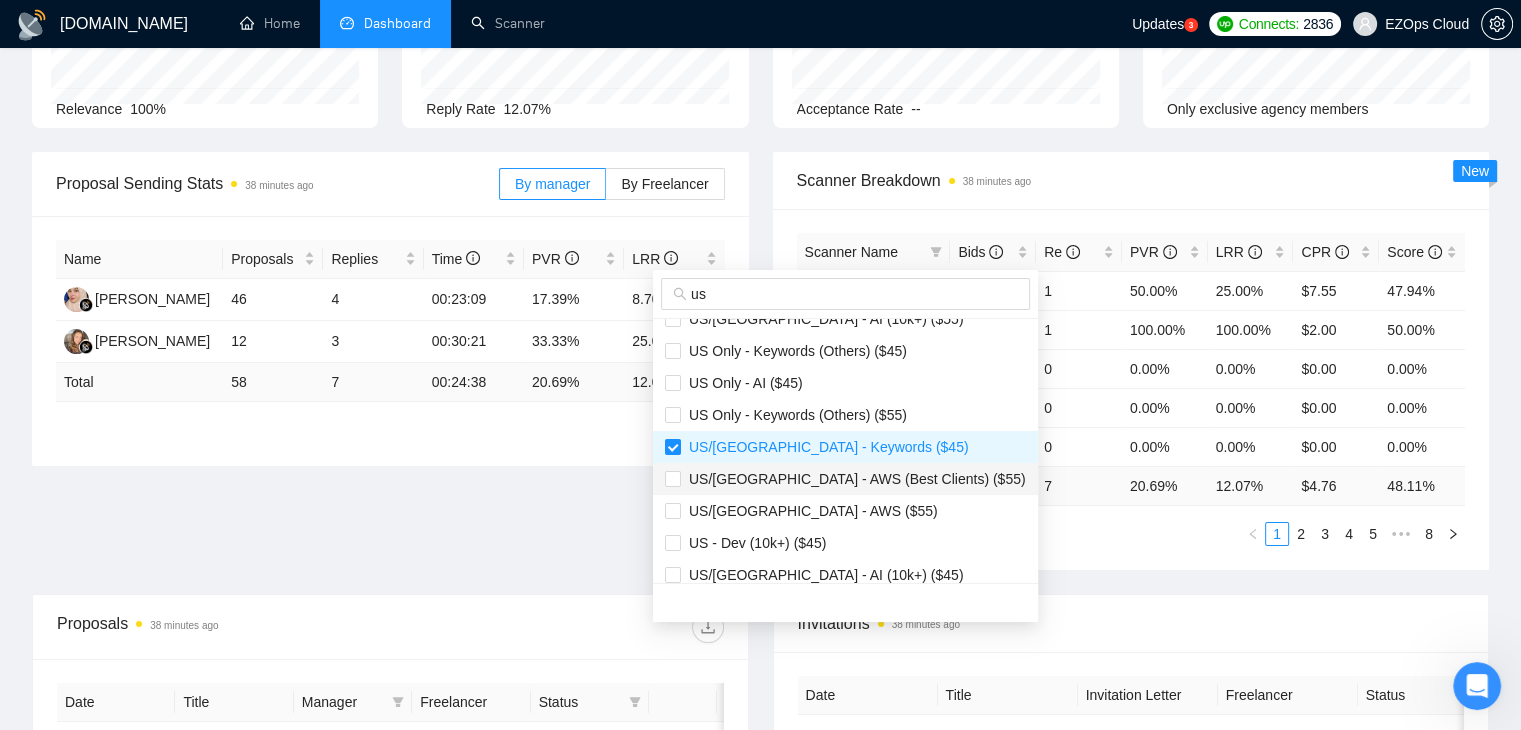 click on "US/Canada - AWS (Best Clients) ($55)" at bounding box center (845, 479) 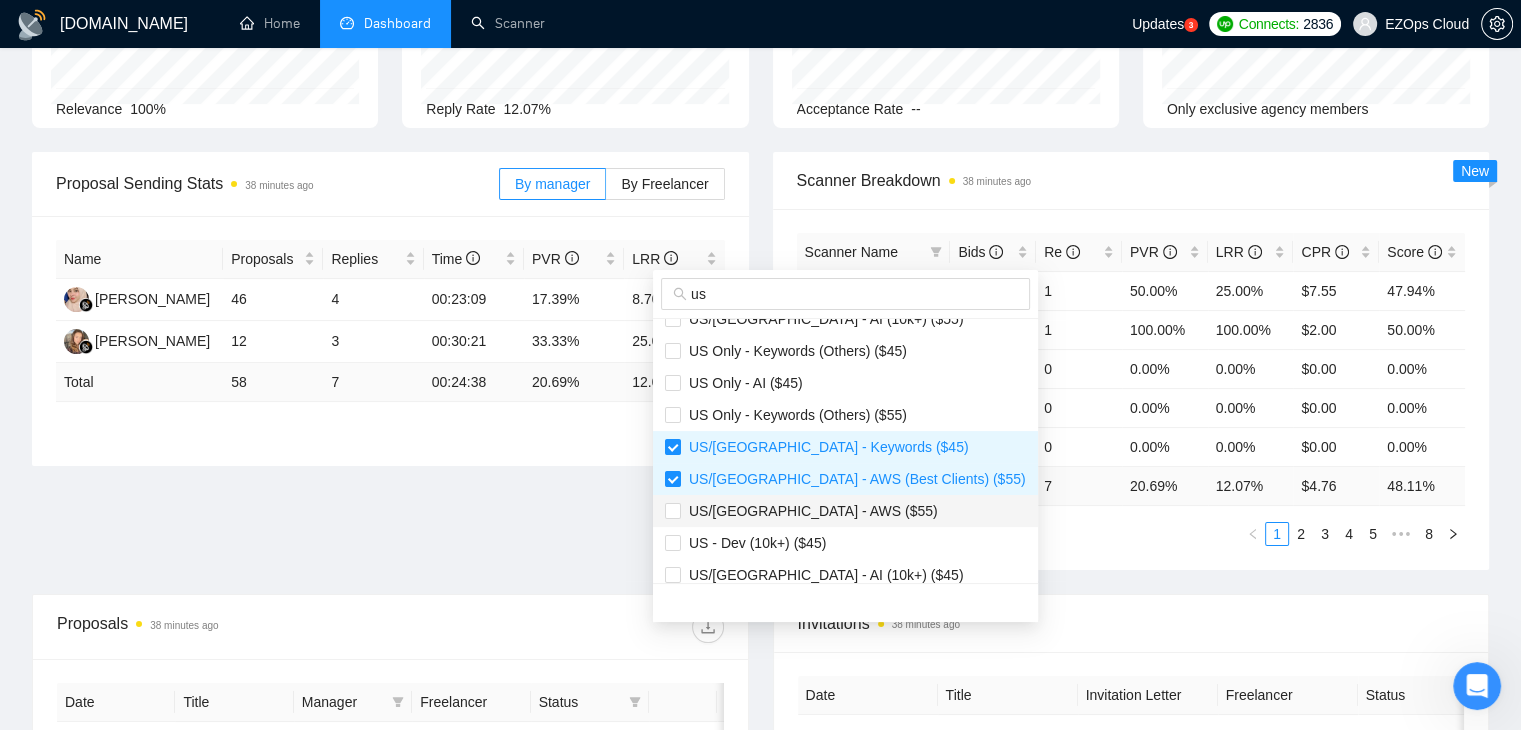 click on "US/Canada - AWS ($55)" at bounding box center [809, 511] 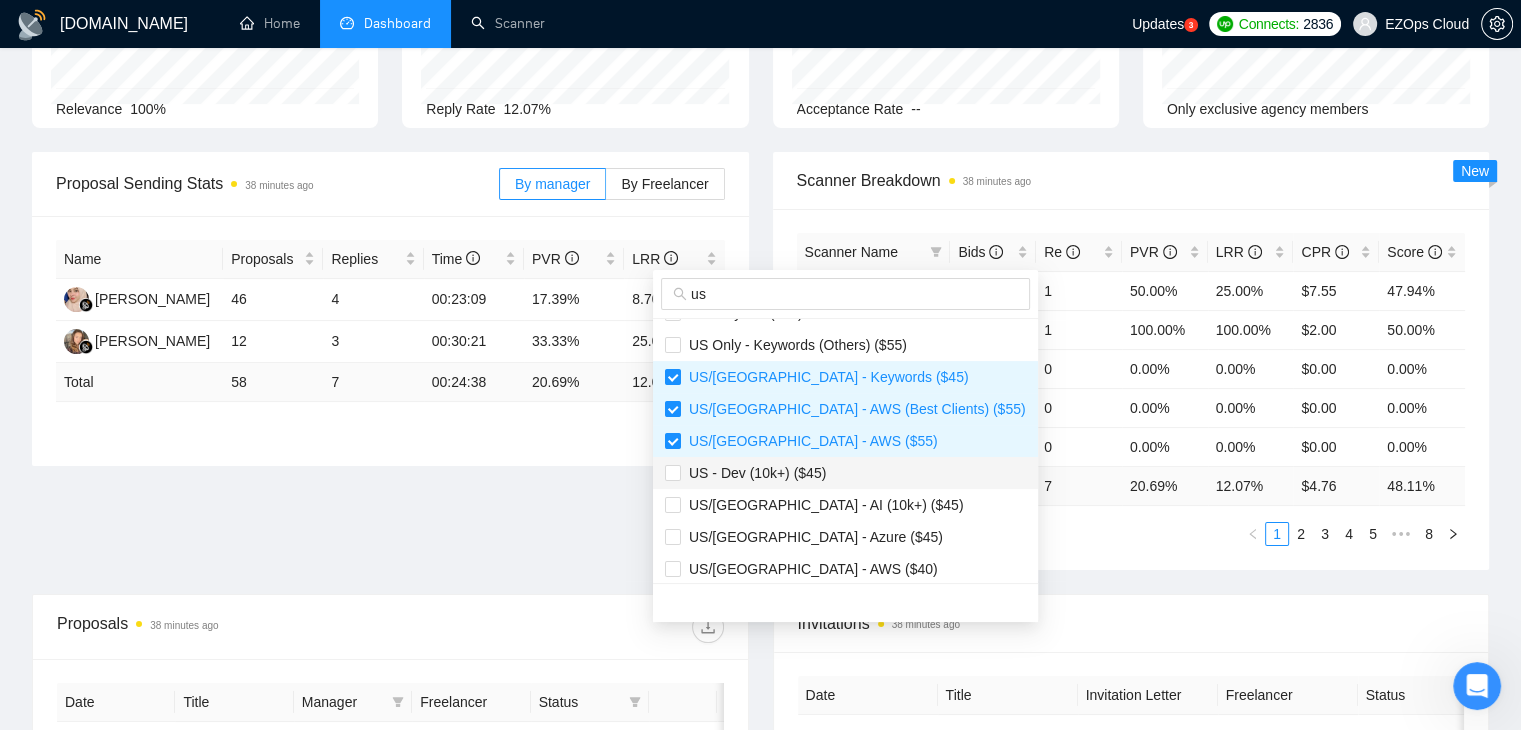 scroll, scrollTop: 600, scrollLeft: 0, axis: vertical 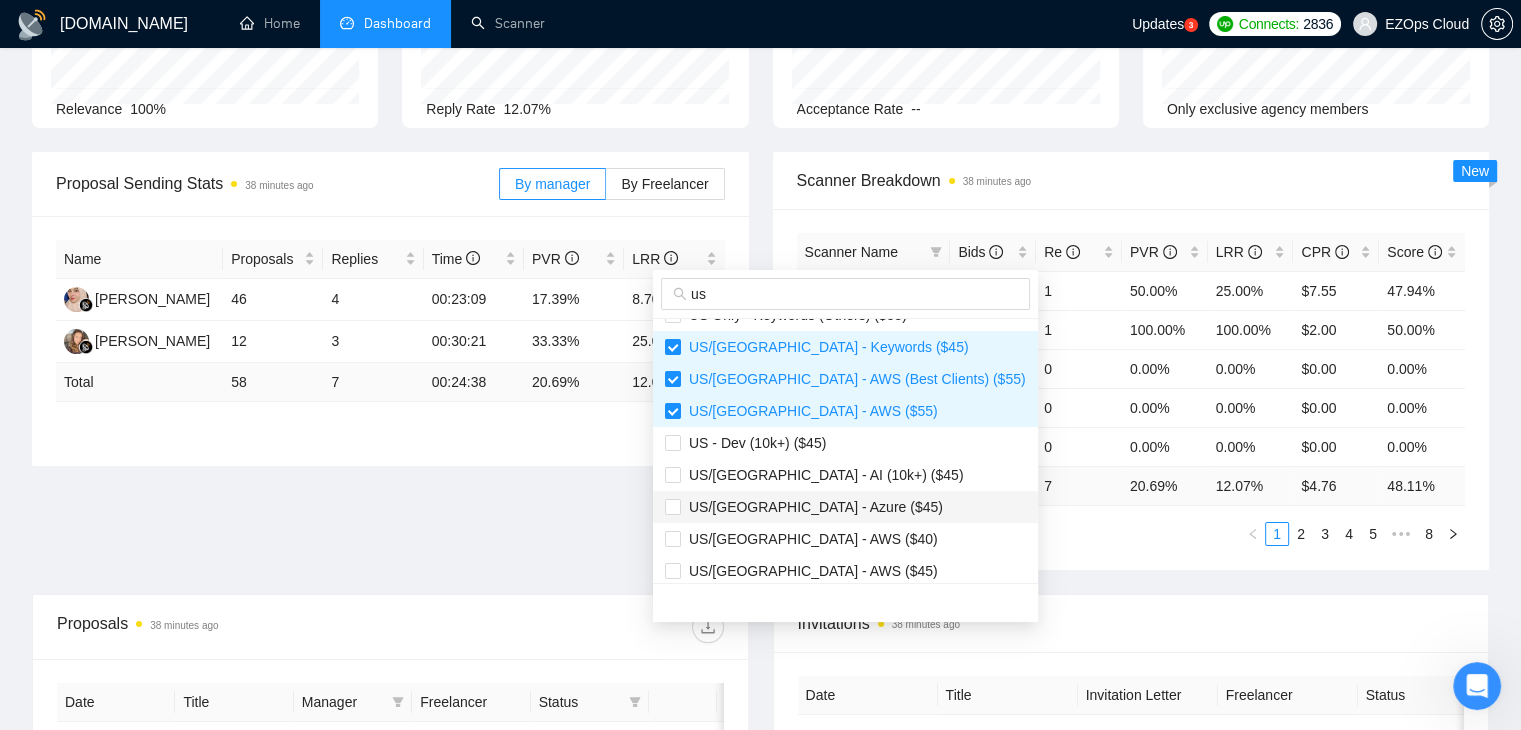 click on "US/Canada - Azure ($45)" at bounding box center (812, 507) 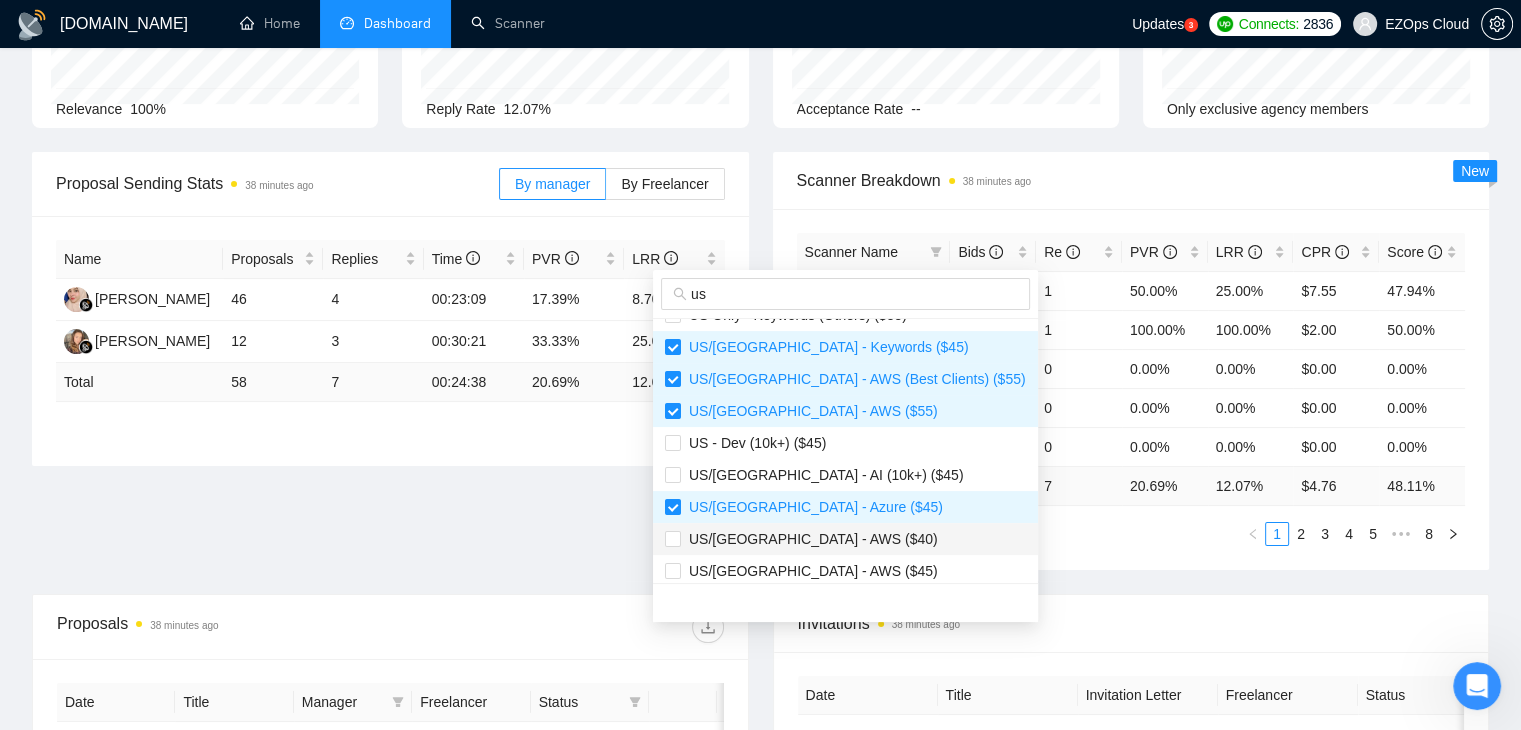 click on "US/Canada - AWS ($40)" at bounding box center (809, 539) 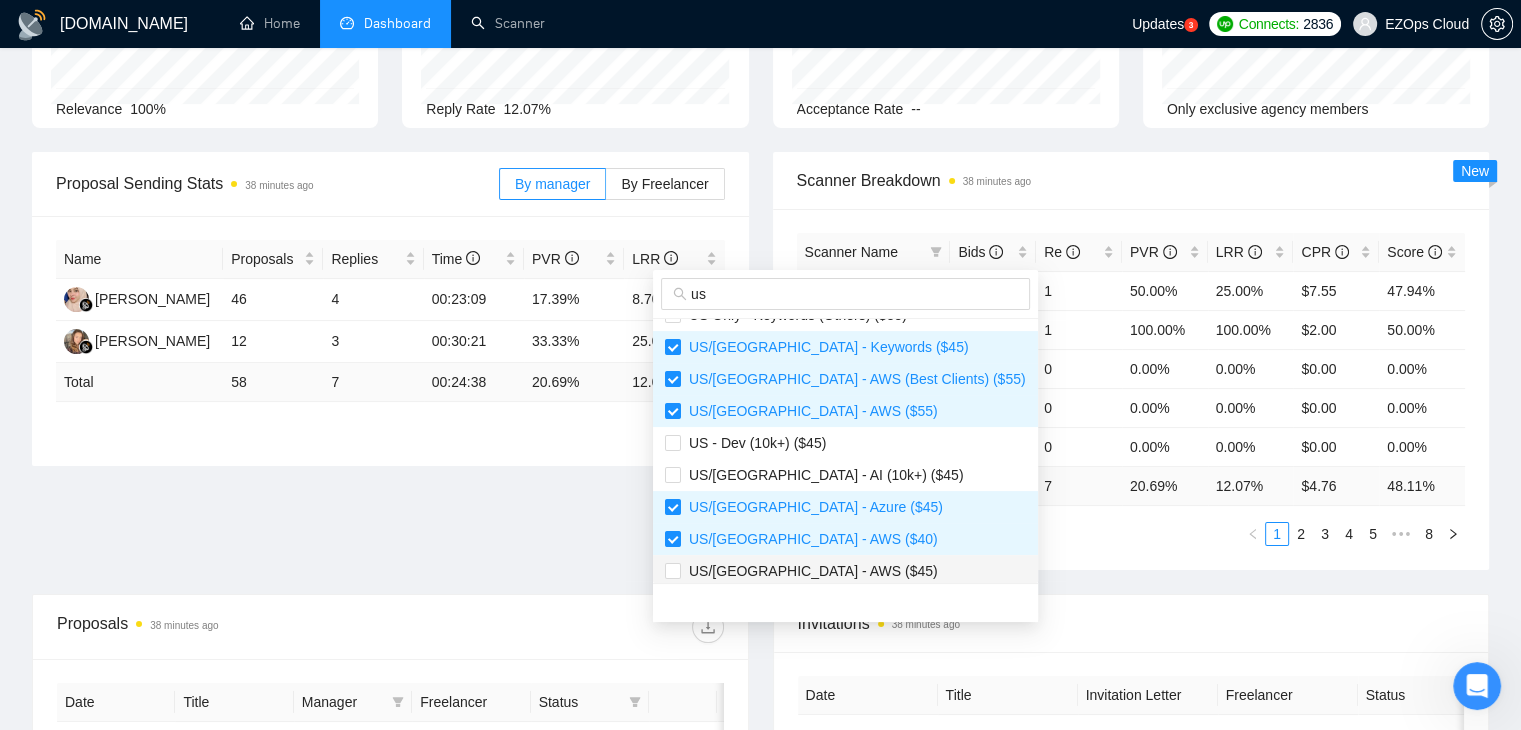 click on "US/Canada - AWS ($45)" at bounding box center (809, 571) 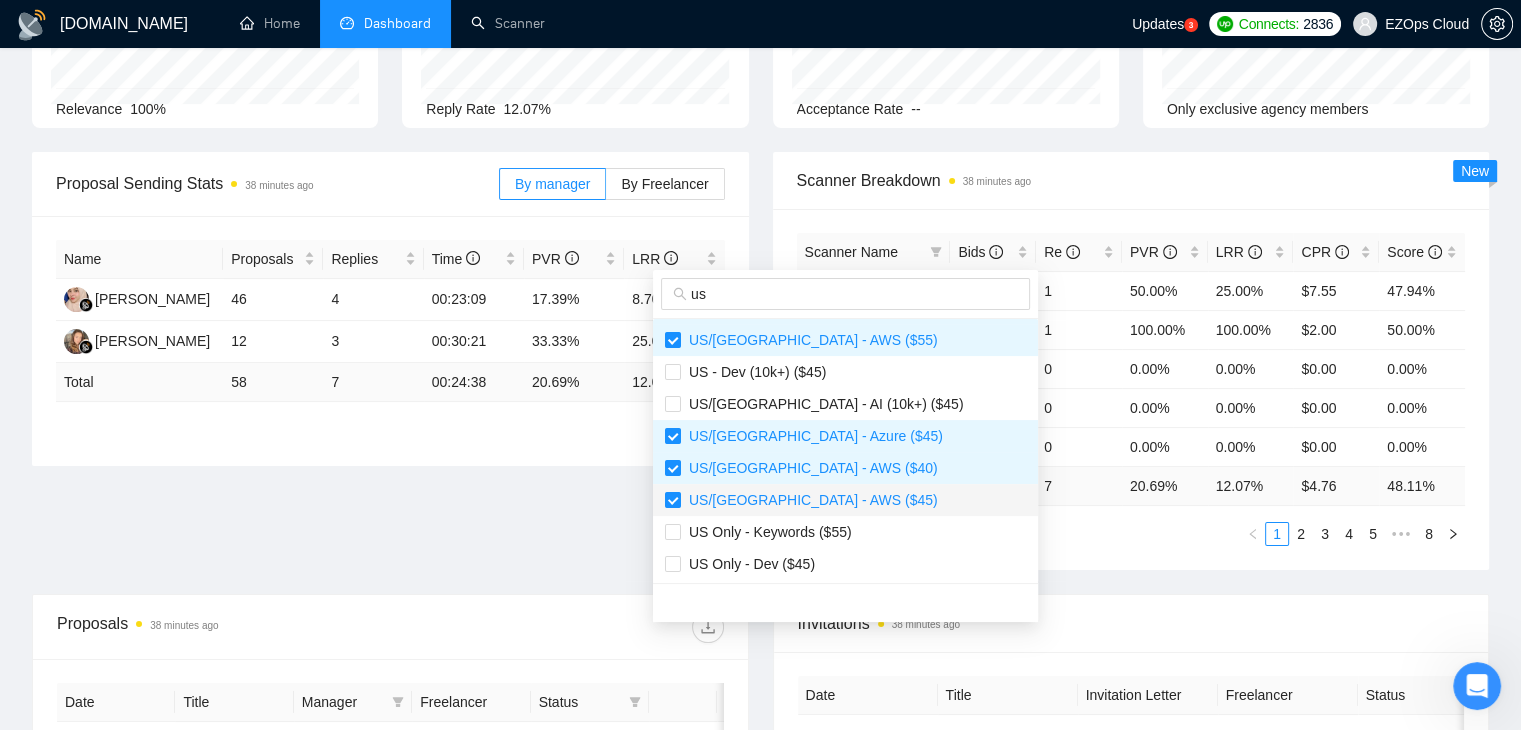 scroll, scrollTop: 704, scrollLeft: 0, axis: vertical 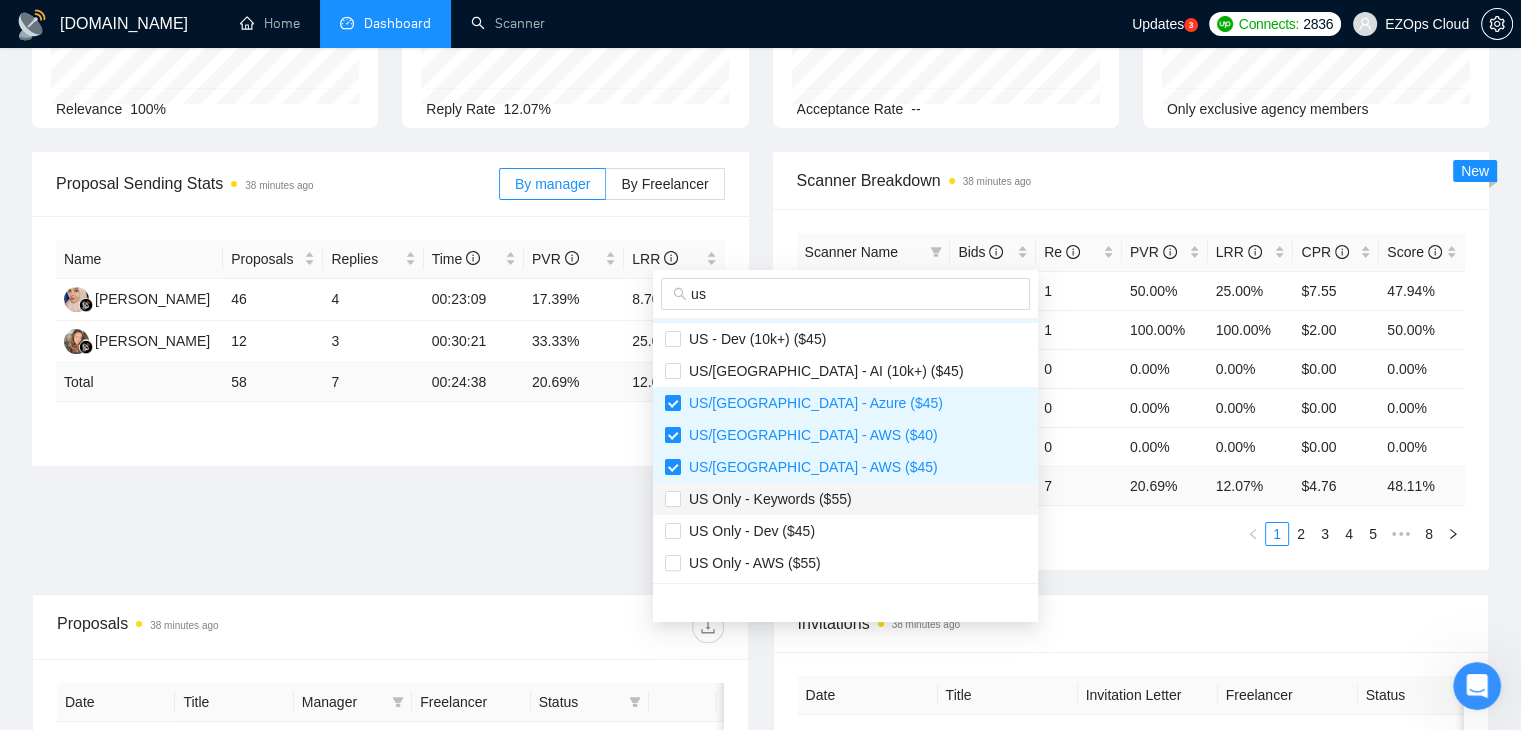 click on "US Only - Keywords ($55)" at bounding box center (766, 499) 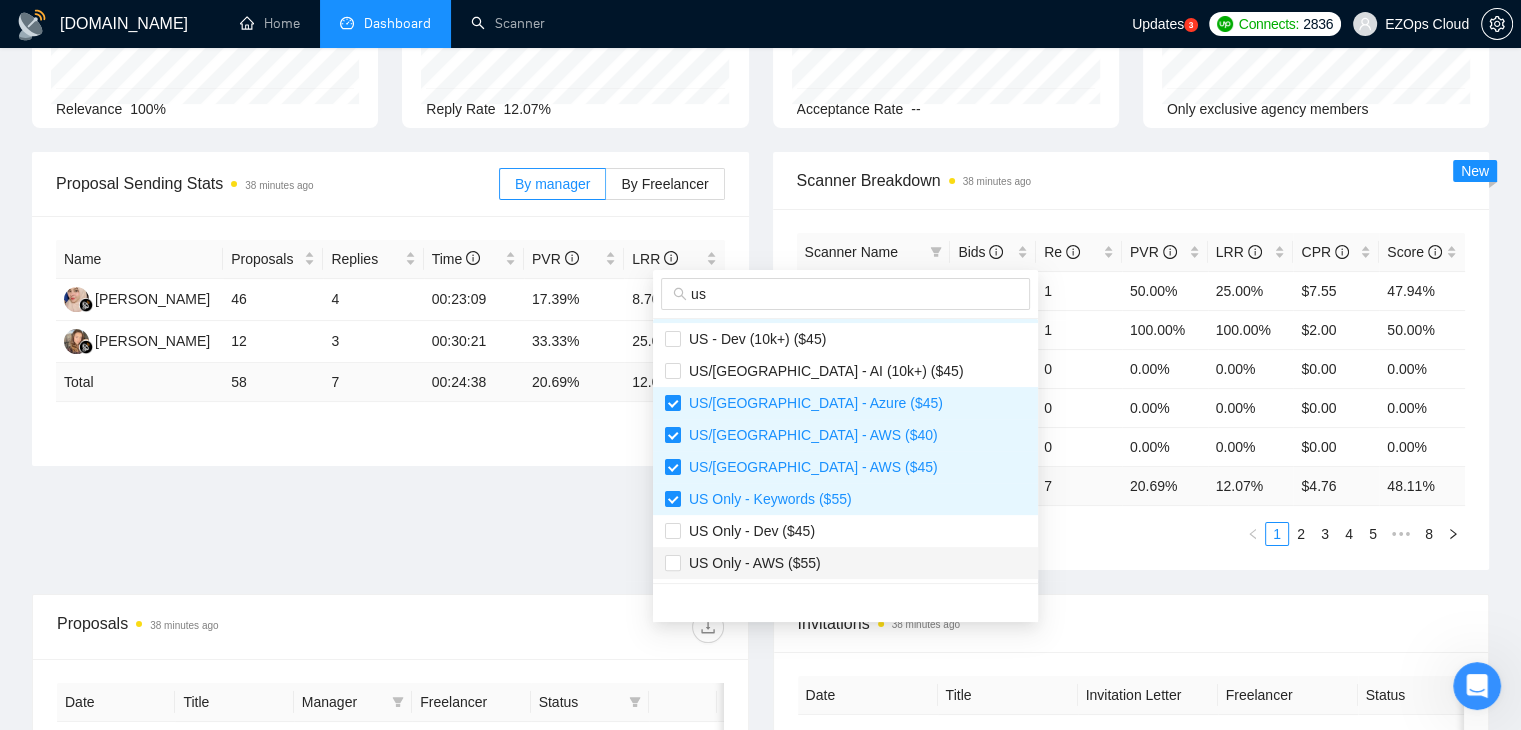 click on "US Only - AWS ($55)" at bounding box center [845, 563] 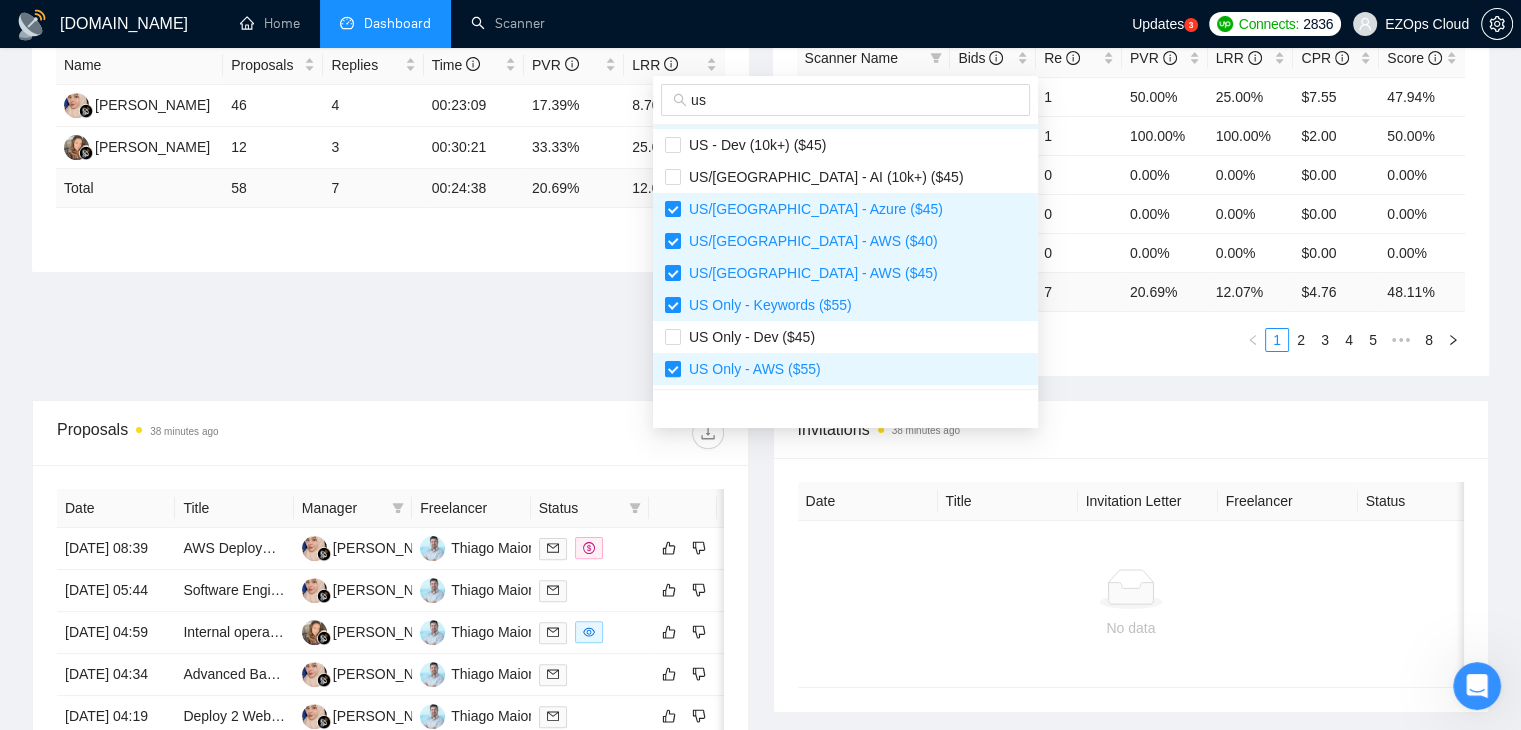 scroll, scrollTop: 400, scrollLeft: 0, axis: vertical 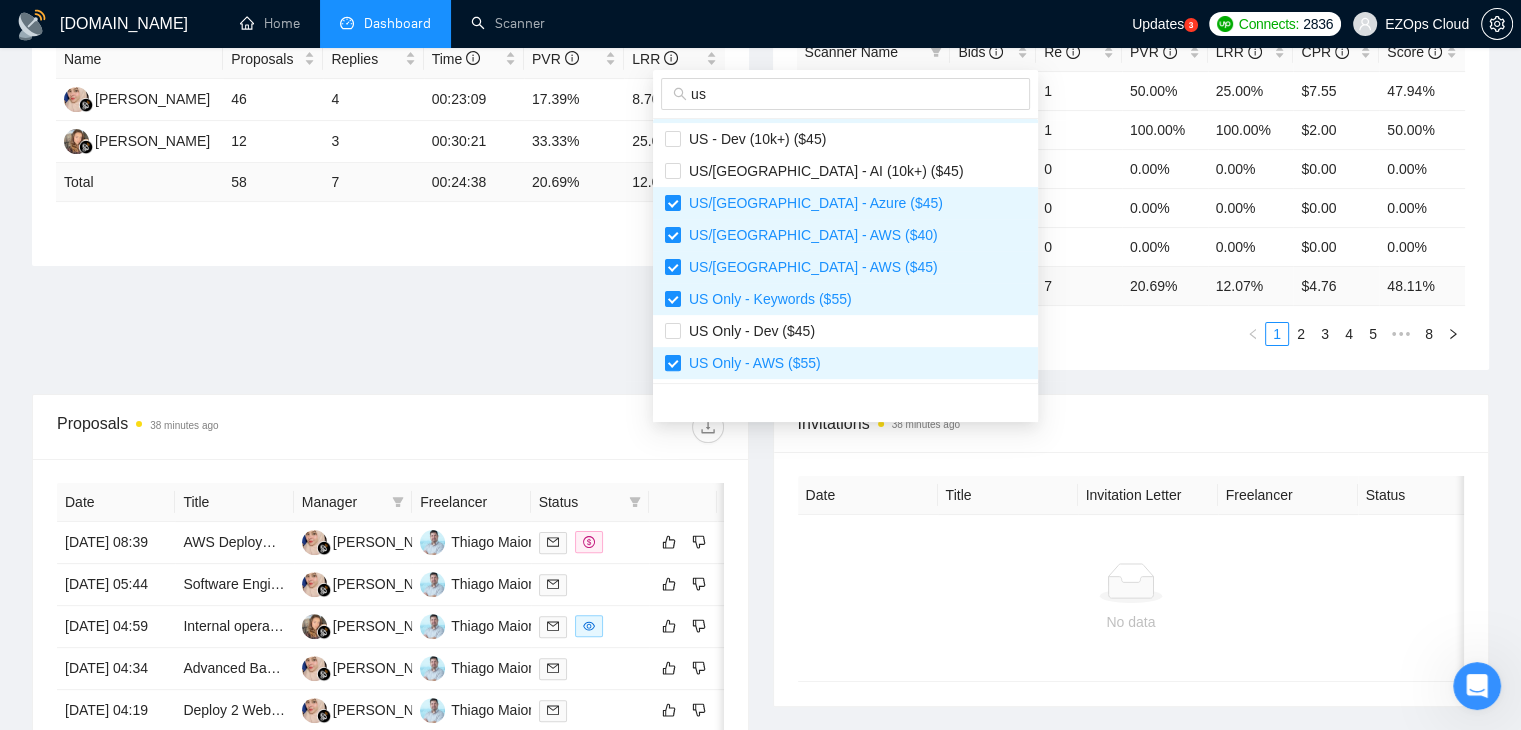 type 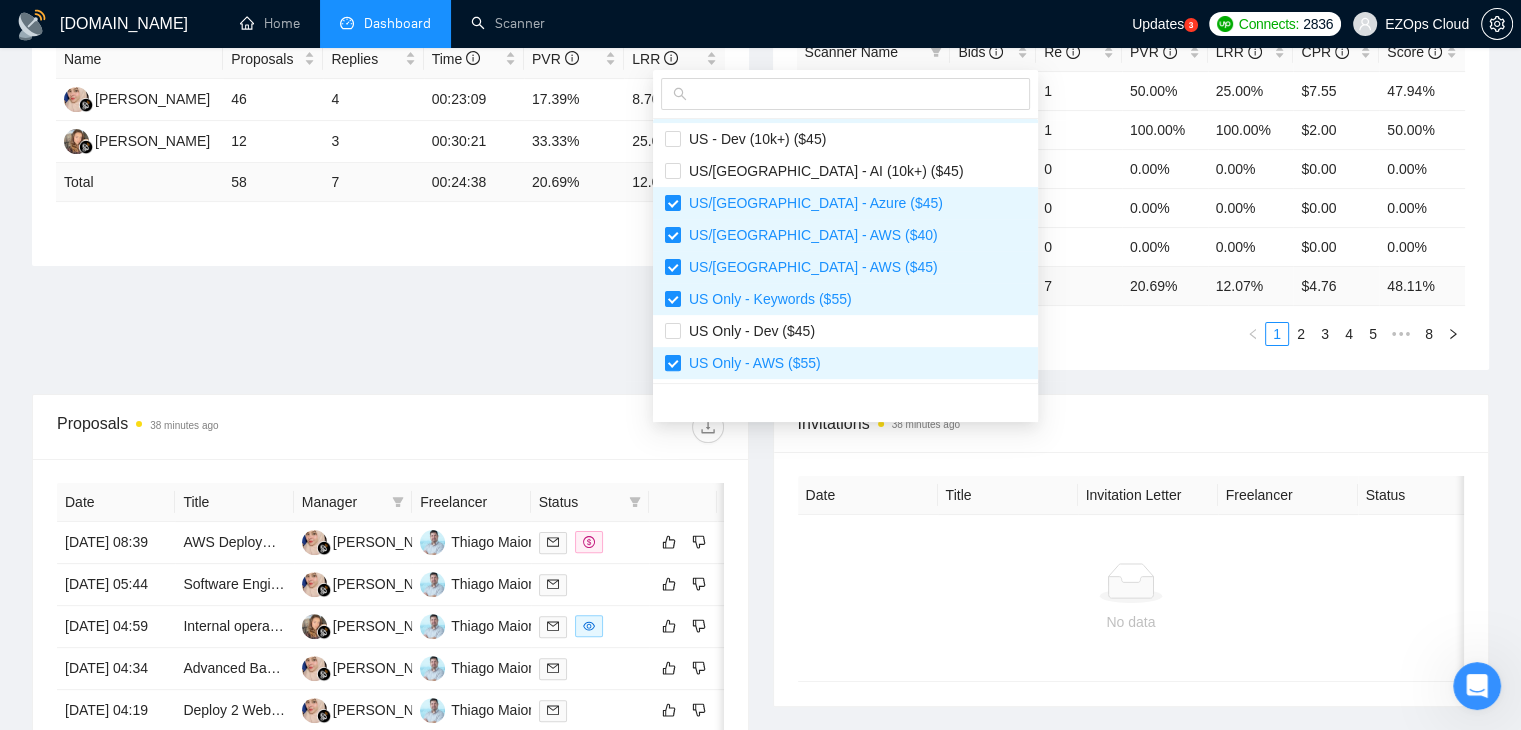 click on "Scanner Name Bids   Re   PVR   LRR   CPR   Score   US Only - Dev ($55) 4 1 50.00% 25.00% $7.55 47.94% US Only - AWS ($45) 1 1 100.00% 100.00% $2.00 50.00% US Only - Keywords ($45) 0 0 0.00% 0.00% $0.00 0.00% Canada - Dev ($40) 1 0 0.00% 0.00% $0.00 0.00% US/Canada - Keywords (Others) ($45) 1 0 0.00% 0.00% $0.00 0.00% Total 58 7 20.69 % 12.07 % $ 4.76 48.11 % 1 2 3 4 5 ••• 8" at bounding box center [1131, 189] 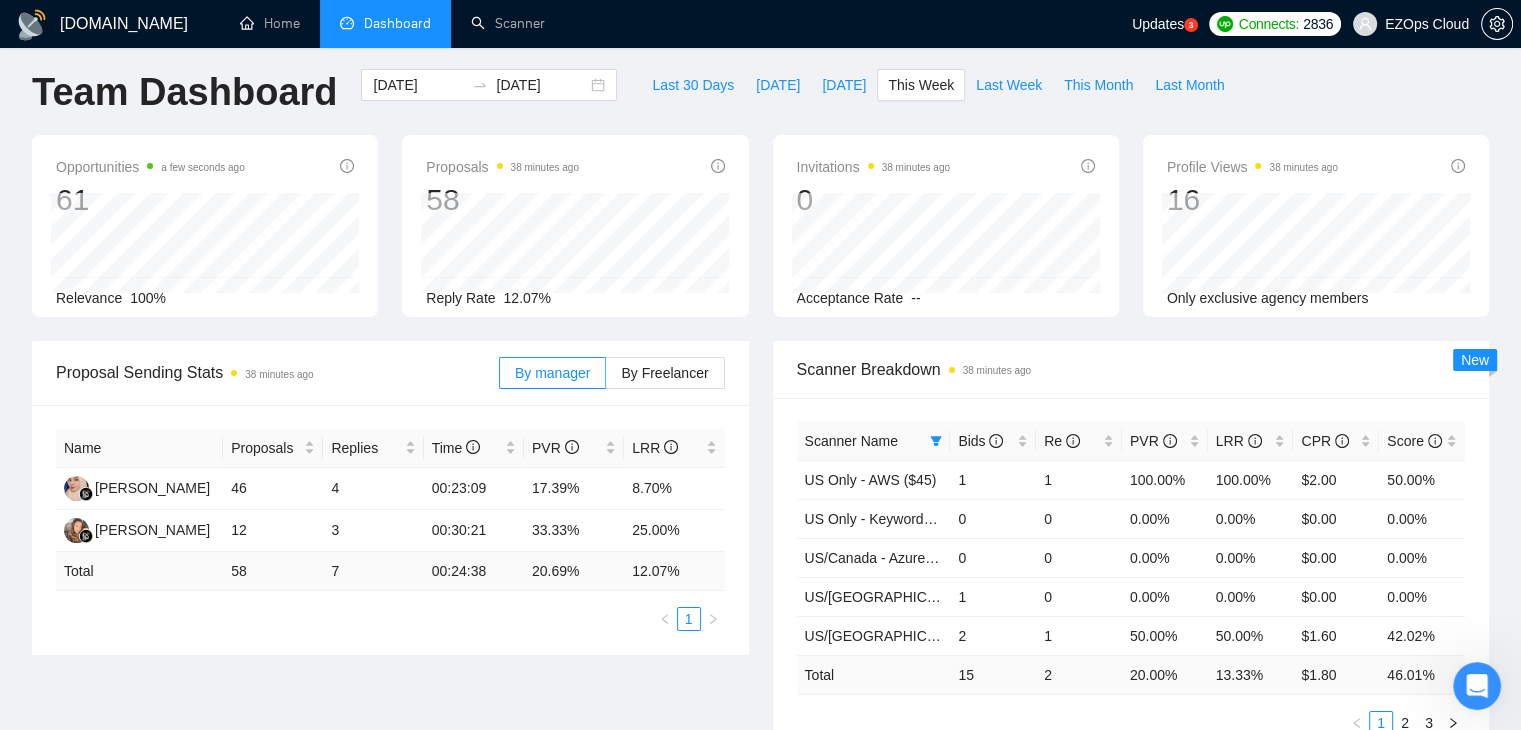 scroll, scrollTop: 0, scrollLeft: 0, axis: both 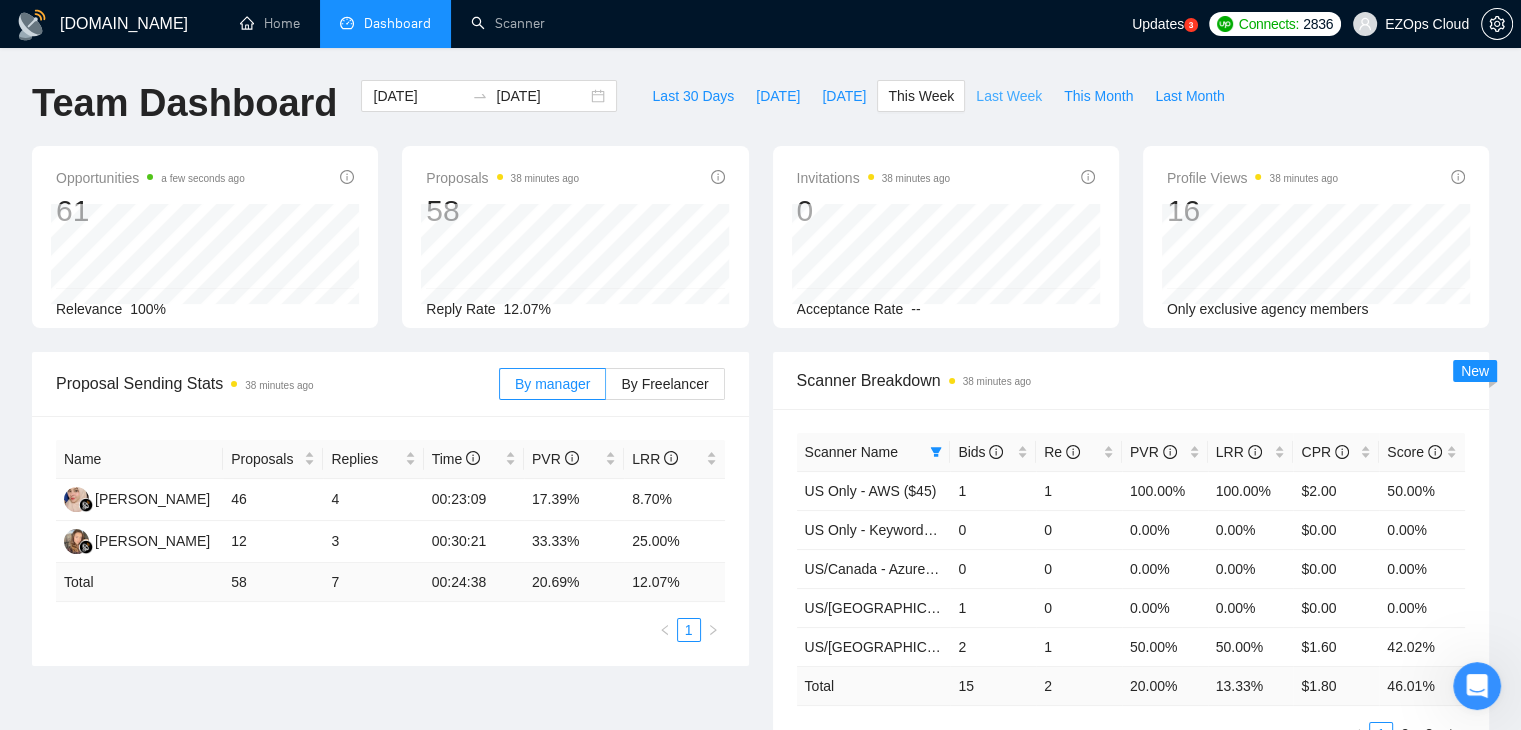 click on "Last Week" at bounding box center [1009, 96] 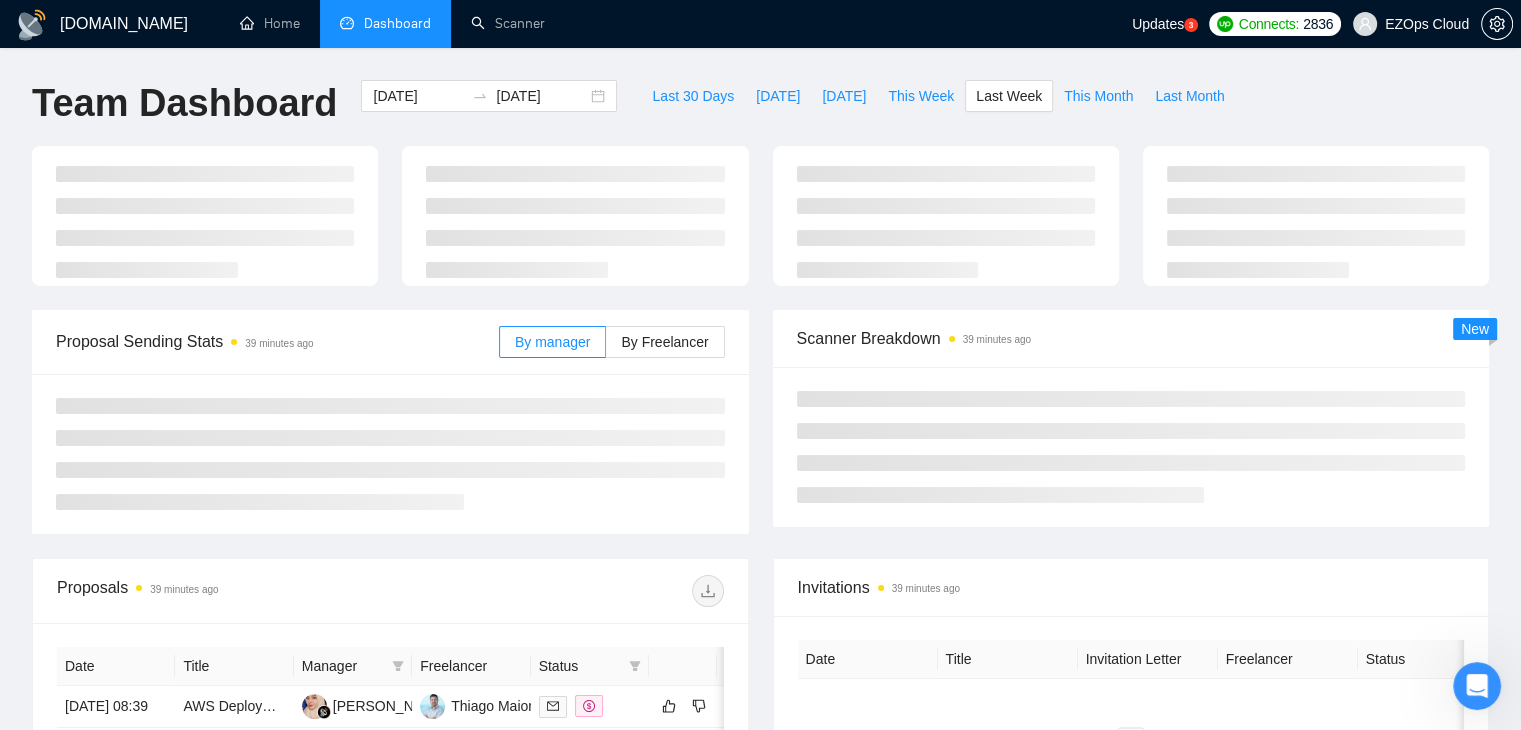 type on "2025-06-30" 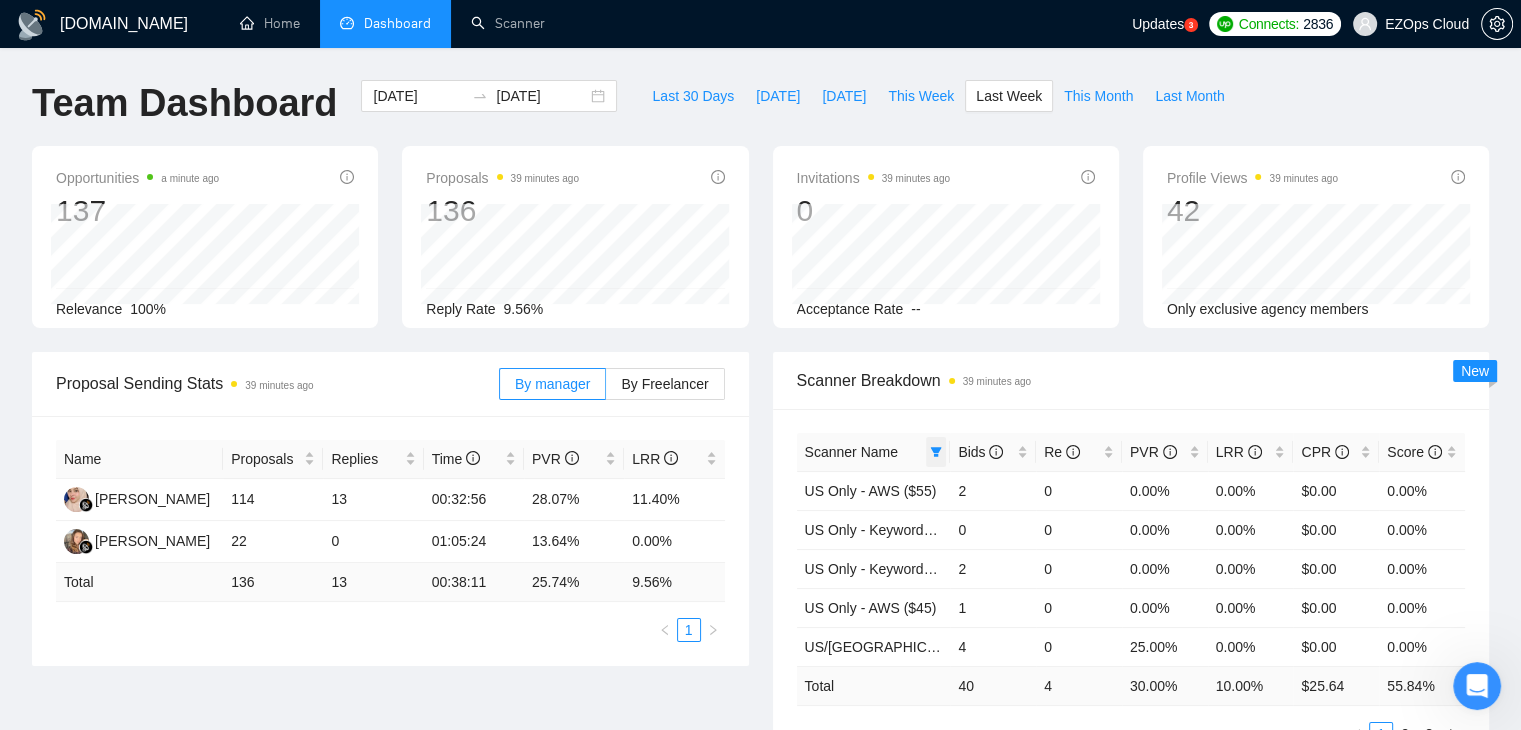 click 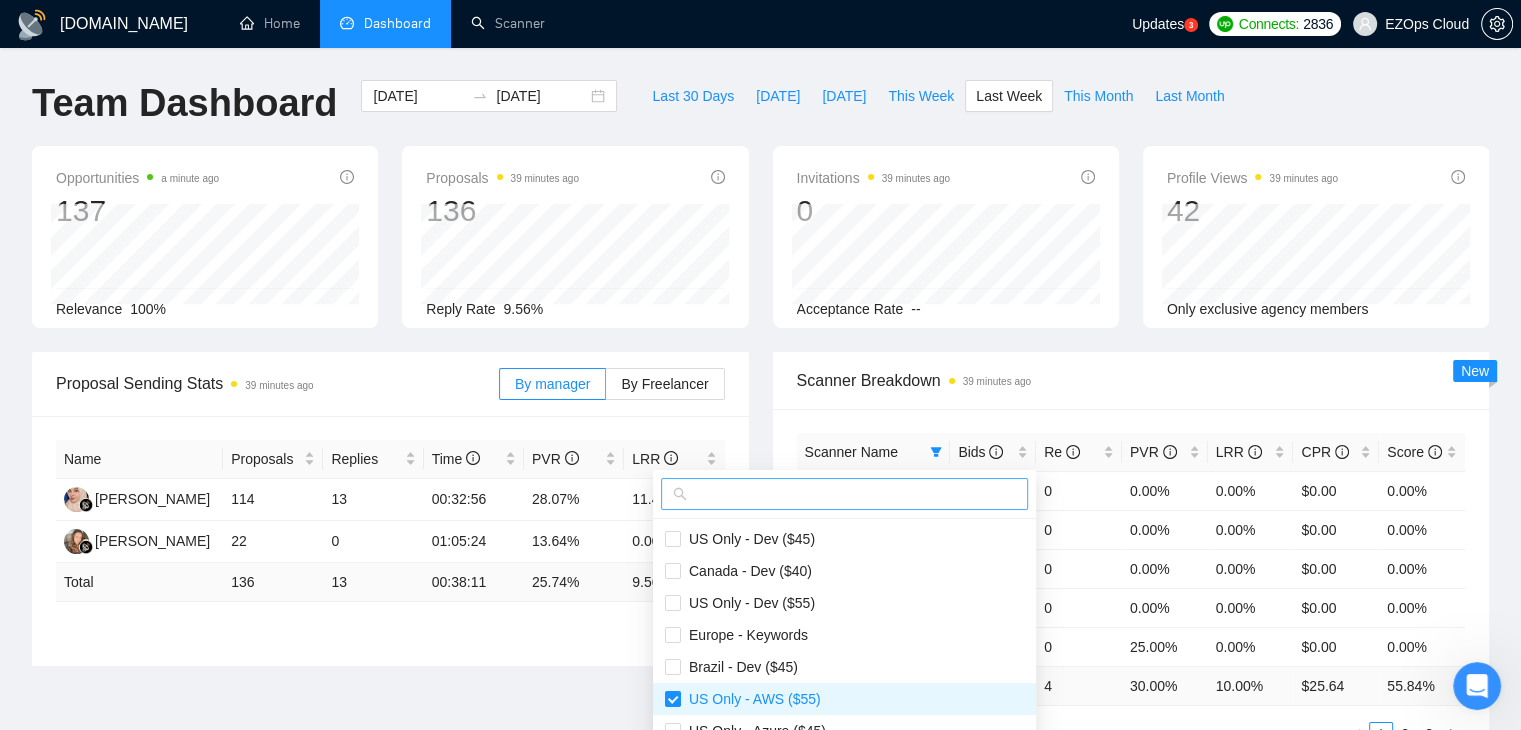 click at bounding box center [853, 494] 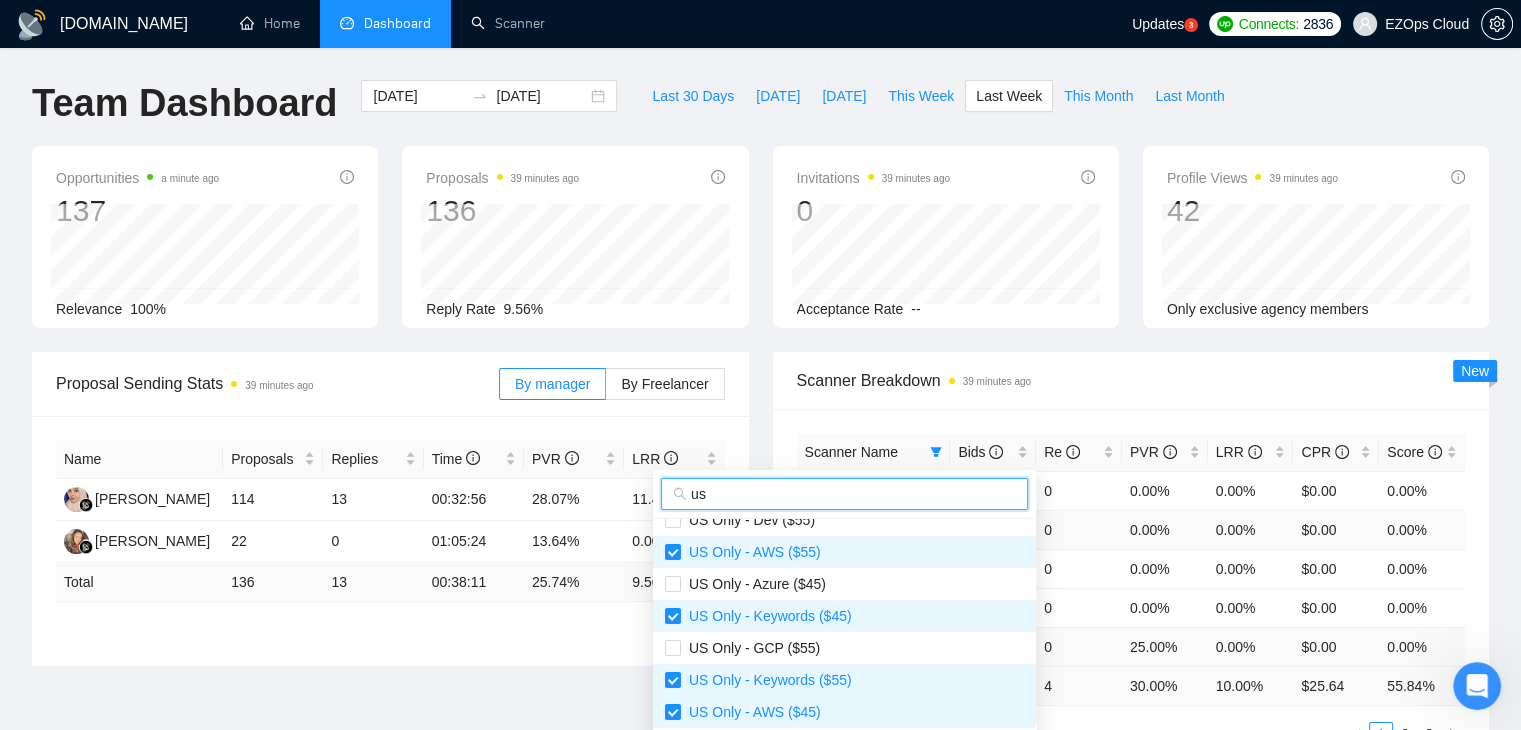 scroll, scrollTop: 100, scrollLeft: 0, axis: vertical 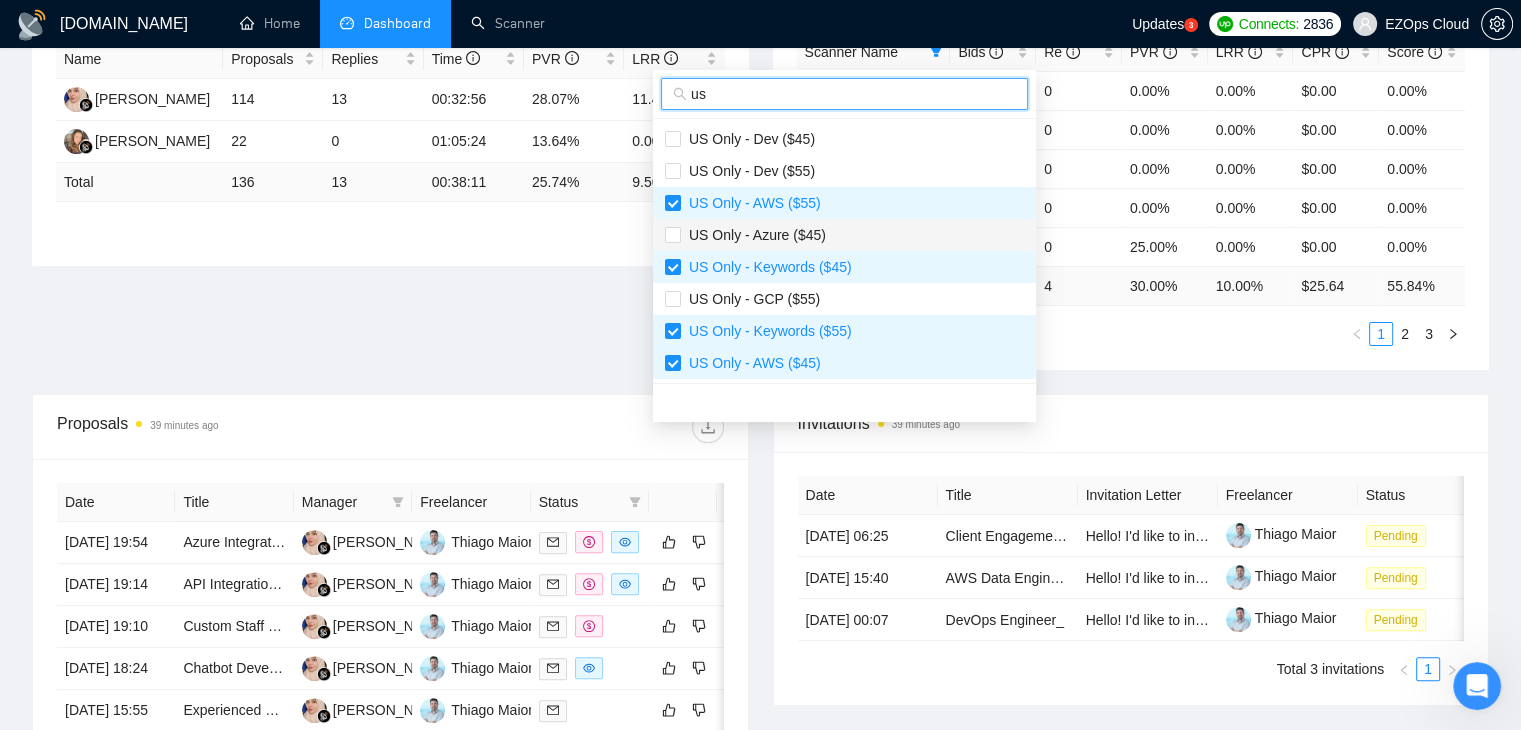type on "us" 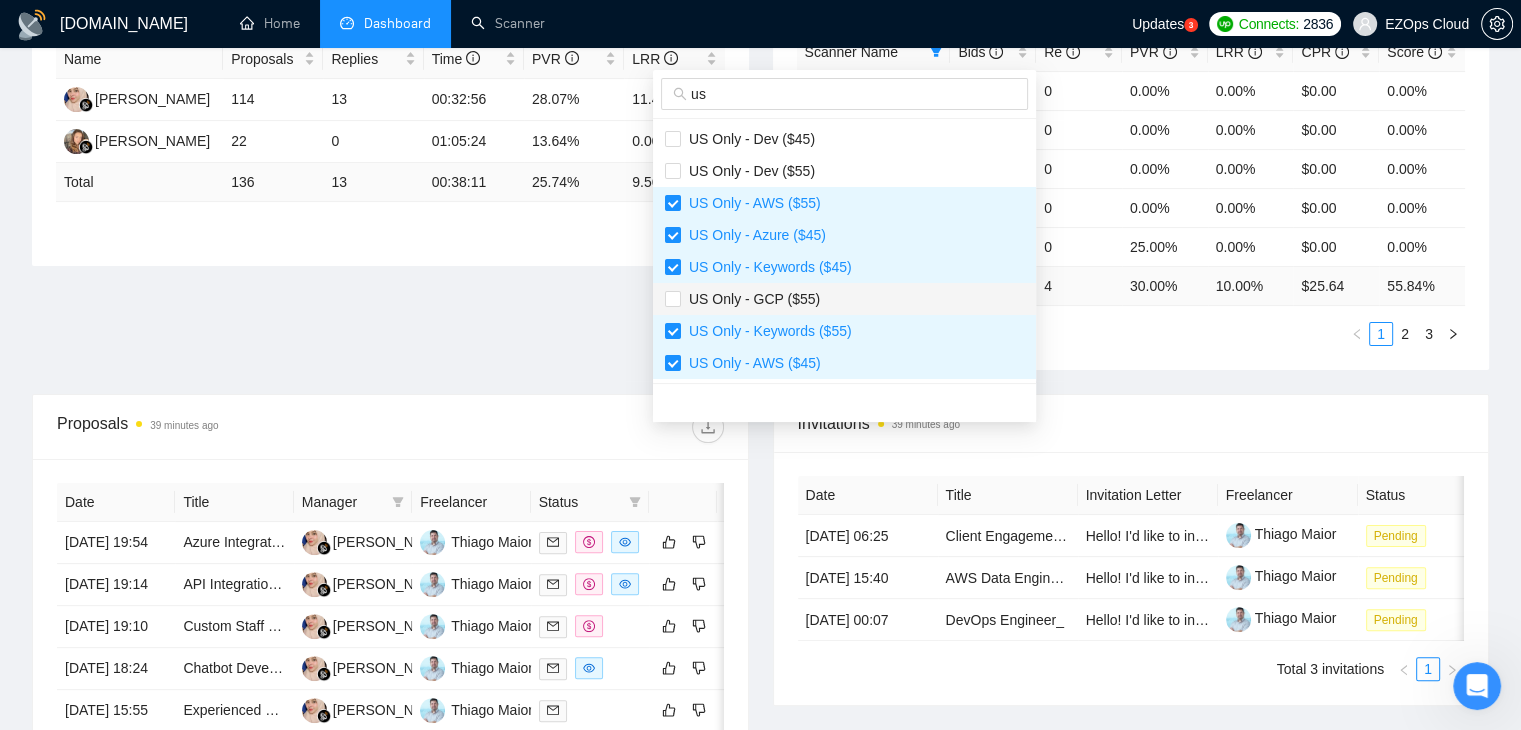 click on "US Only - GCP ($55)" at bounding box center (844, 299) 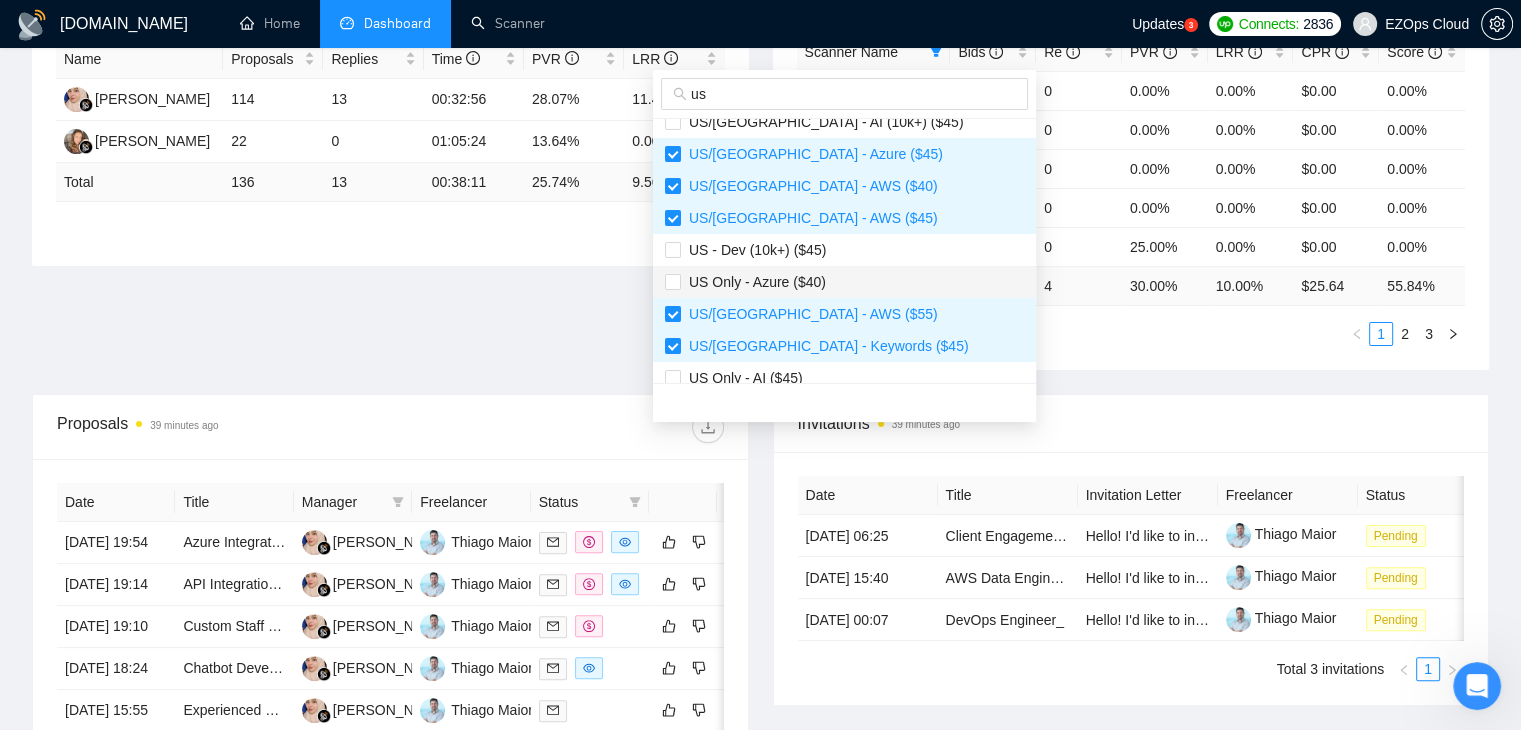 scroll, scrollTop: 300, scrollLeft: 0, axis: vertical 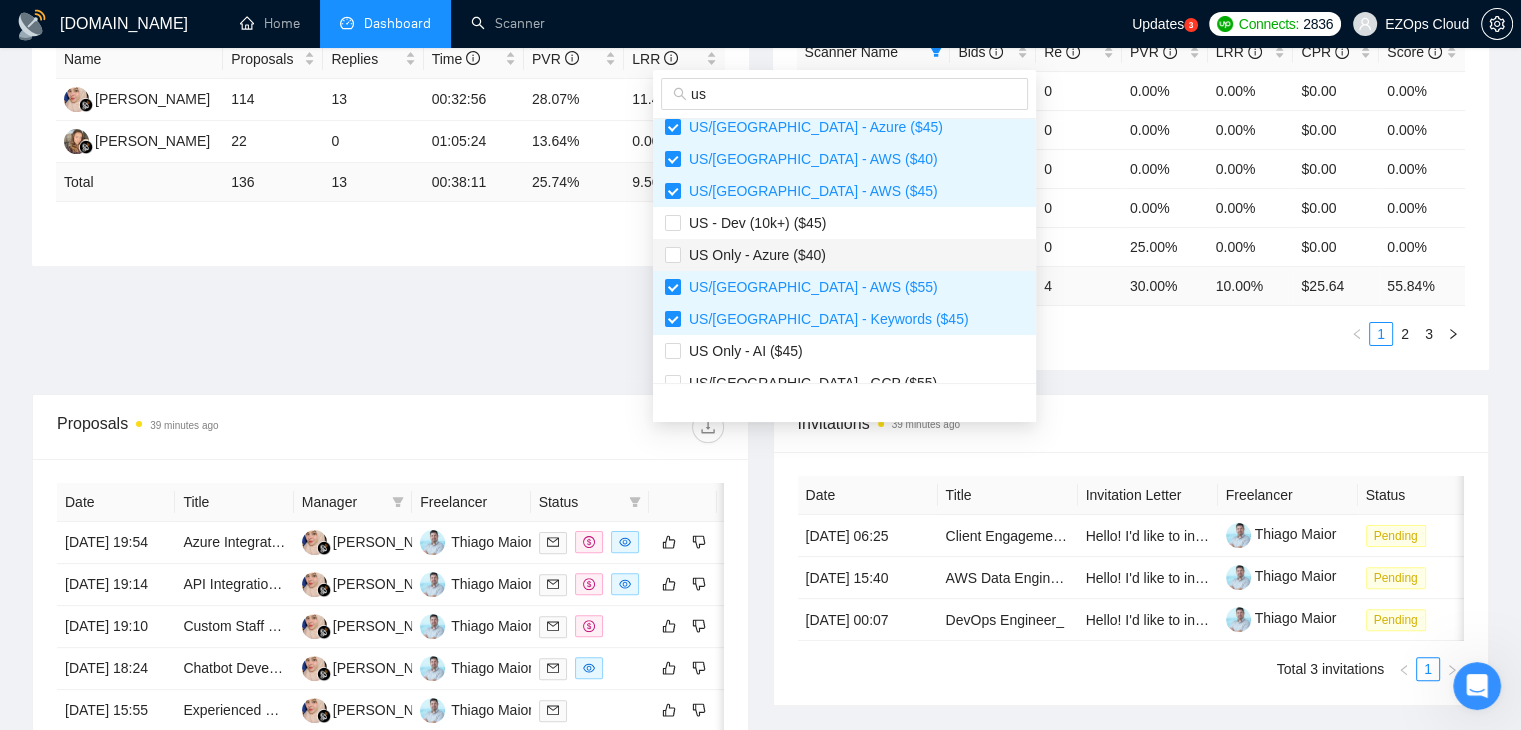 click on "US Only - Azure ($40)" at bounding box center [844, 255] 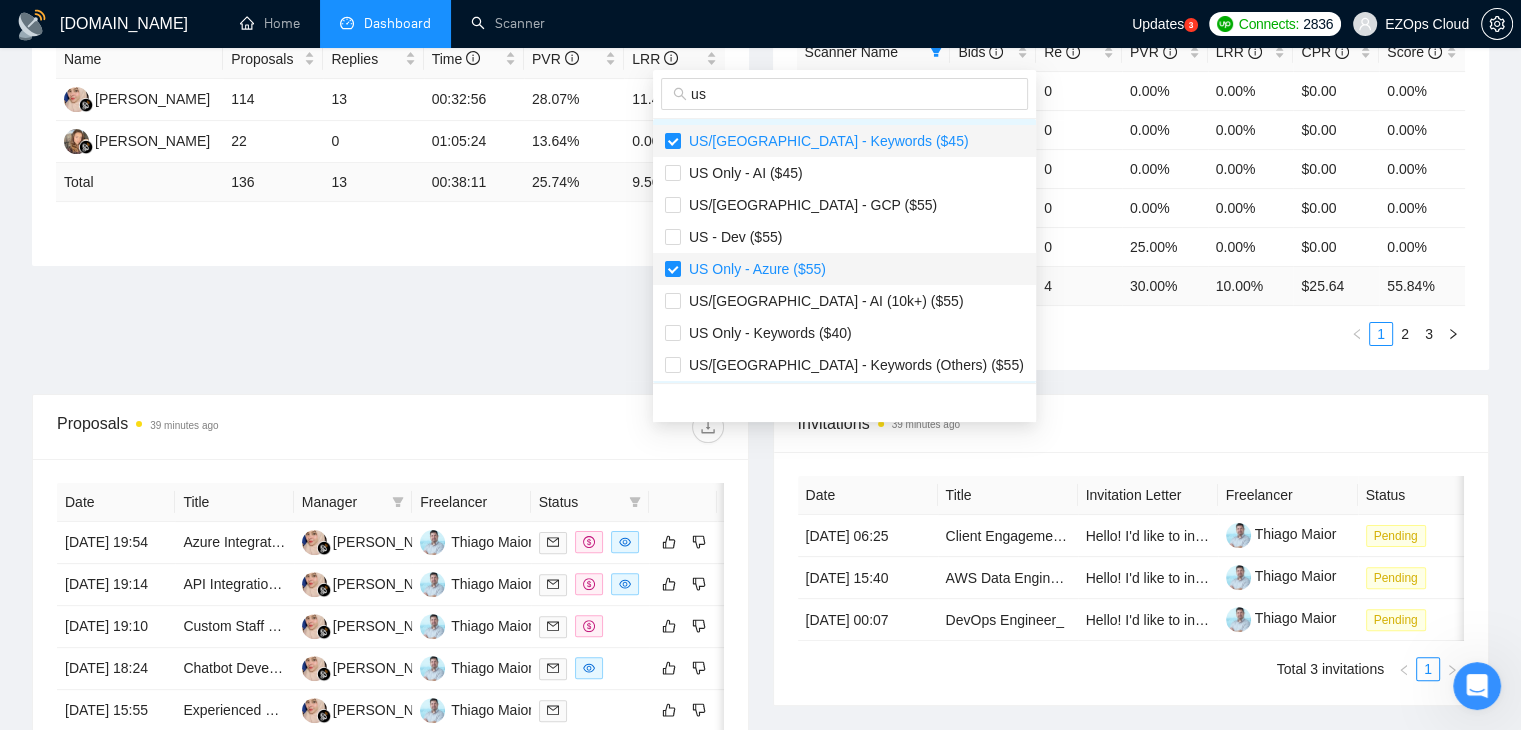 scroll, scrollTop: 500, scrollLeft: 0, axis: vertical 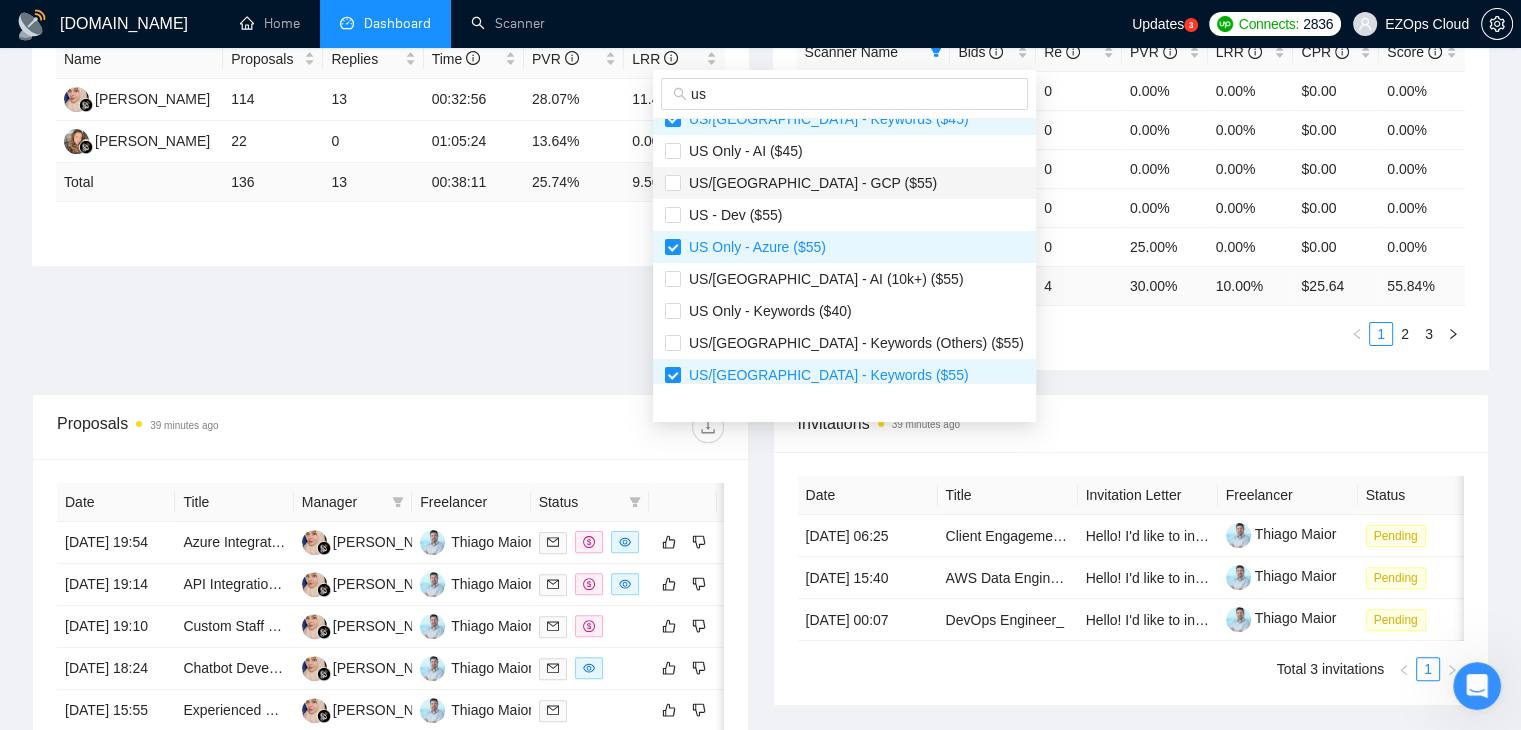 click on "US/Canada - GCP ($55)" at bounding box center [809, 183] 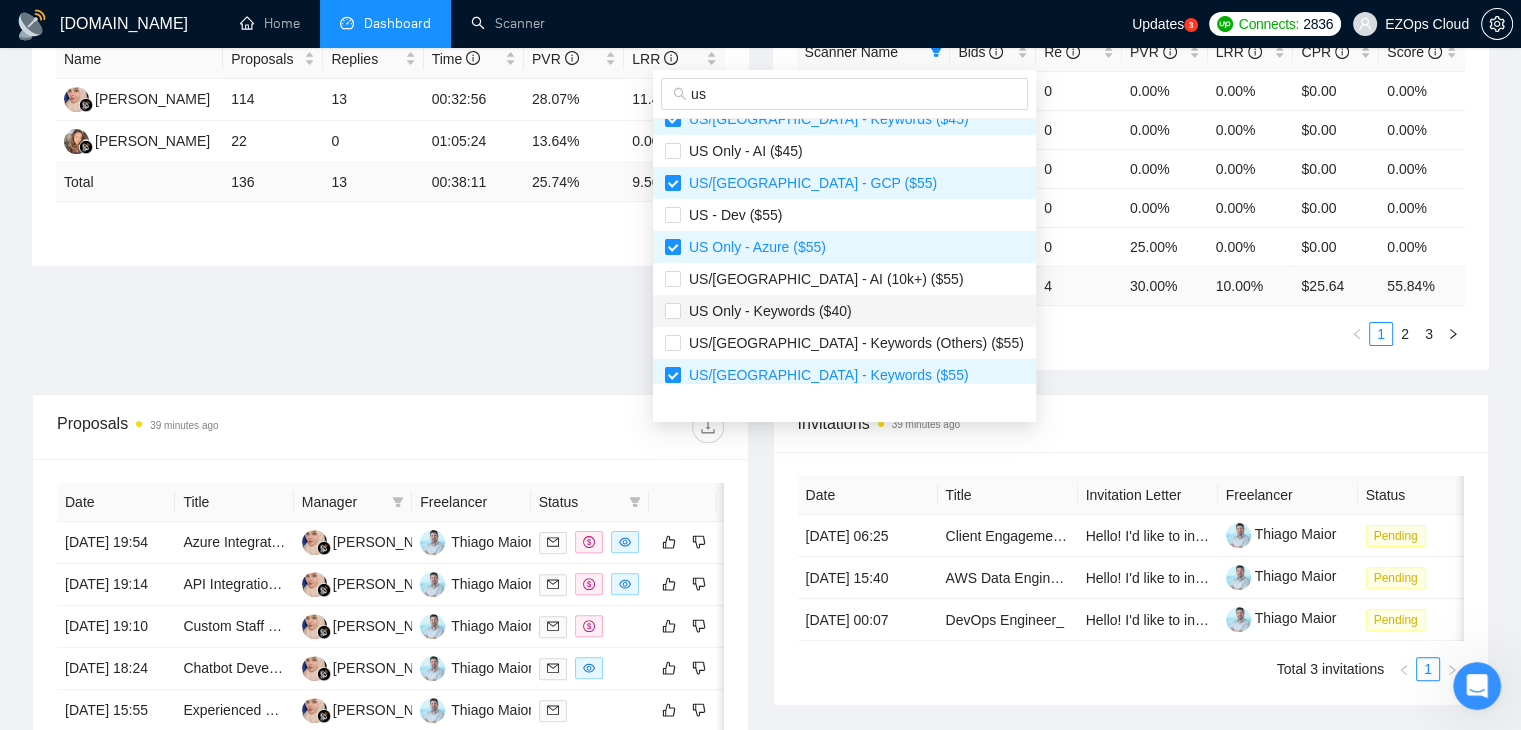 click on "US Only - Keywords ($40)" at bounding box center (766, 311) 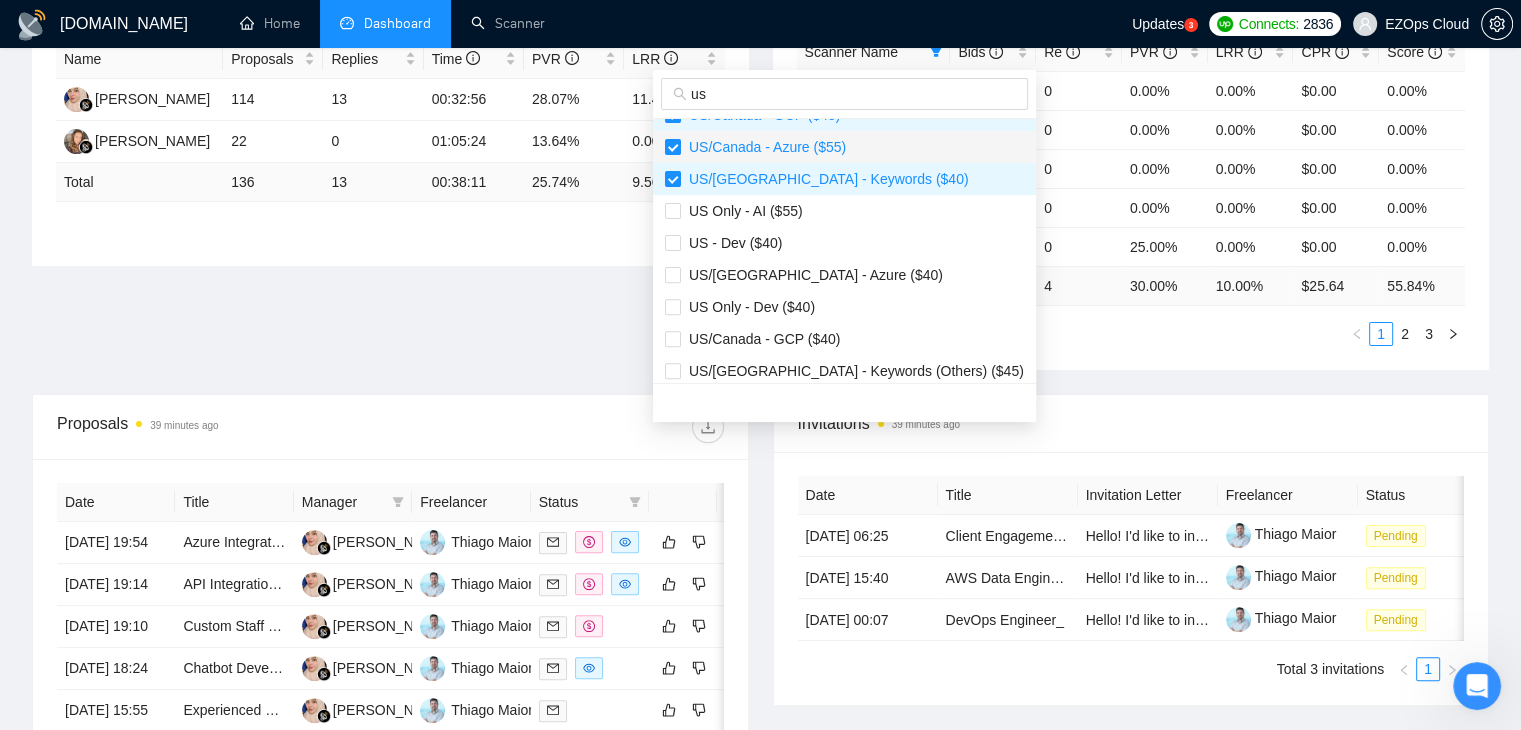 scroll, scrollTop: 800, scrollLeft: 0, axis: vertical 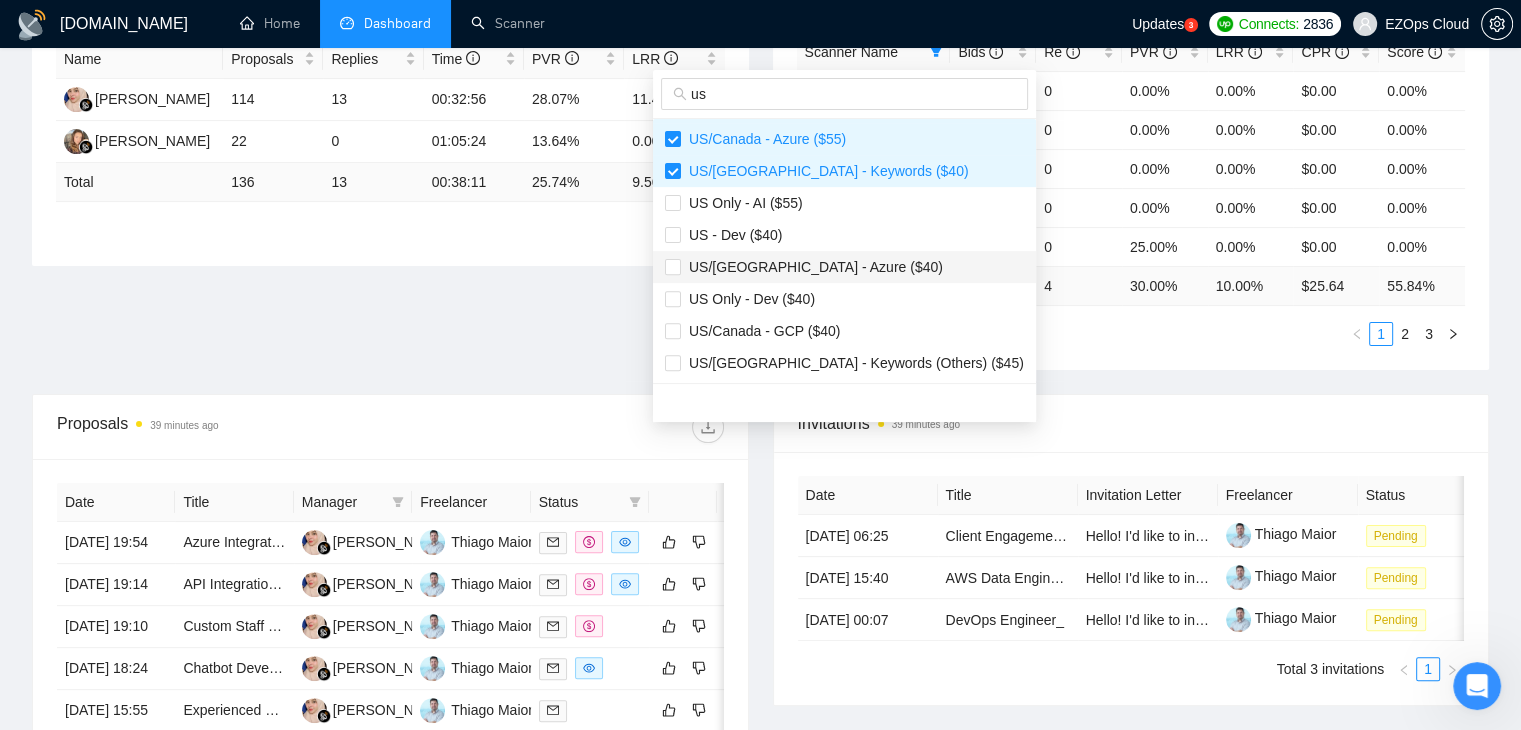 click on "US/Canada - Azure ($40)" at bounding box center (812, 267) 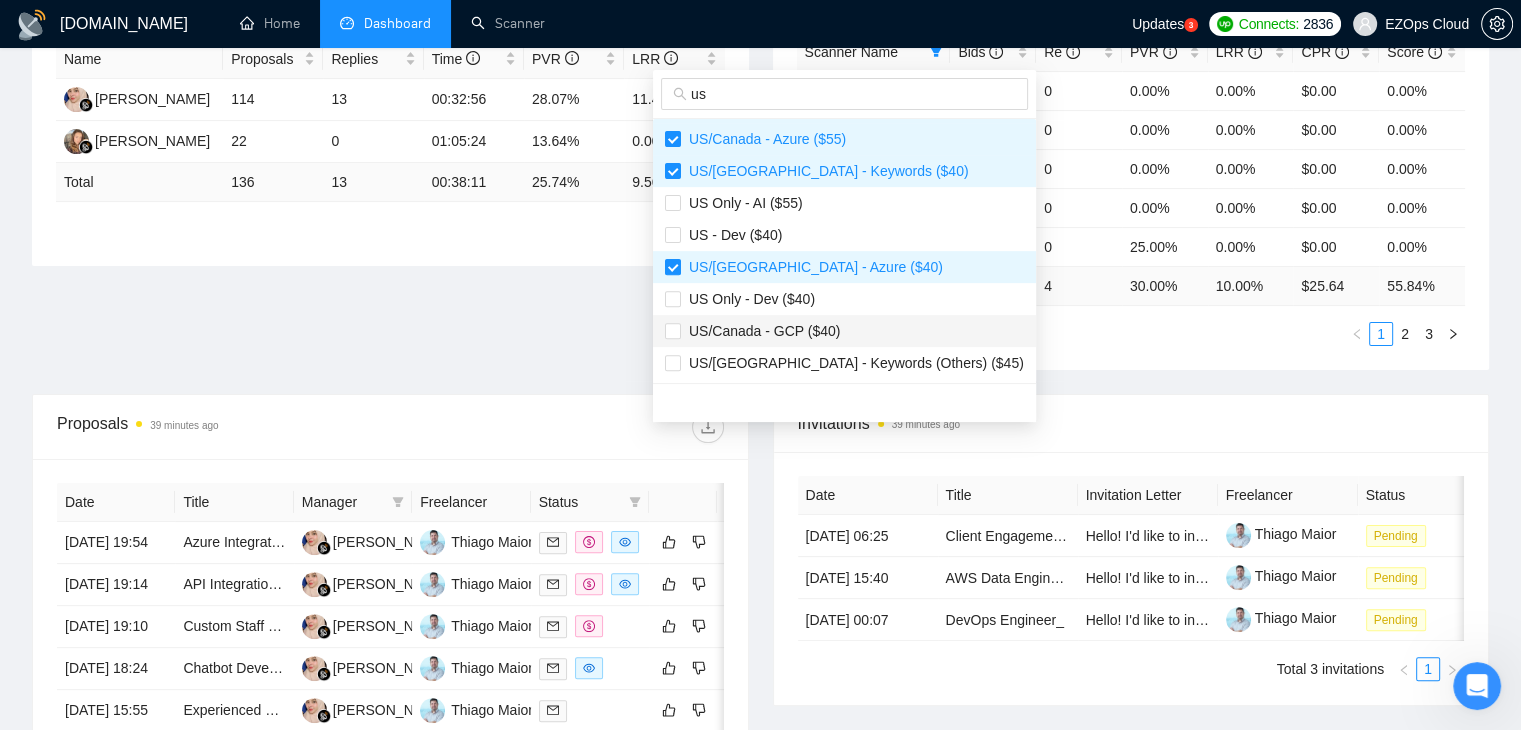 click on "US/Canada - GCP ($40)" at bounding box center (844, 331) 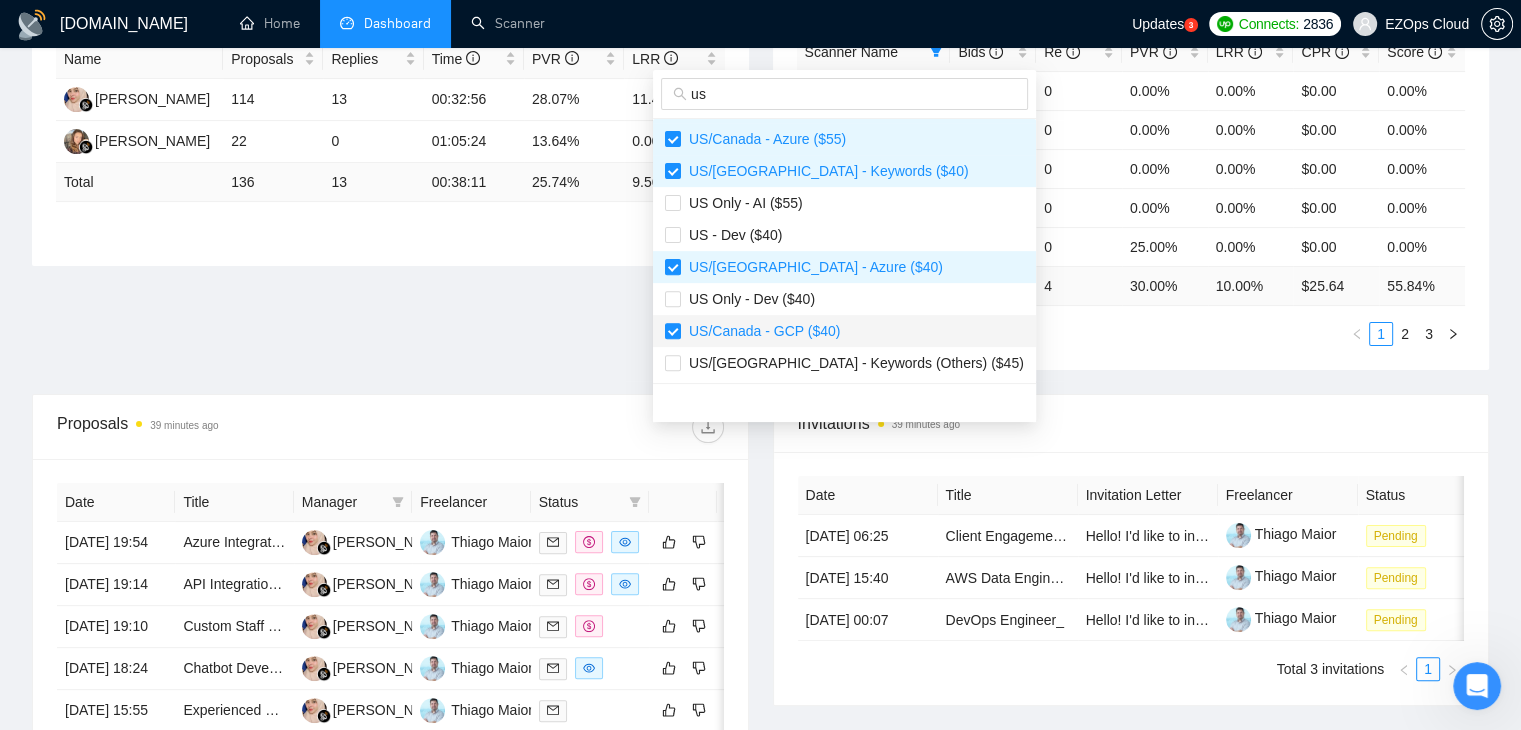 scroll, scrollTop: 832, scrollLeft: 0, axis: vertical 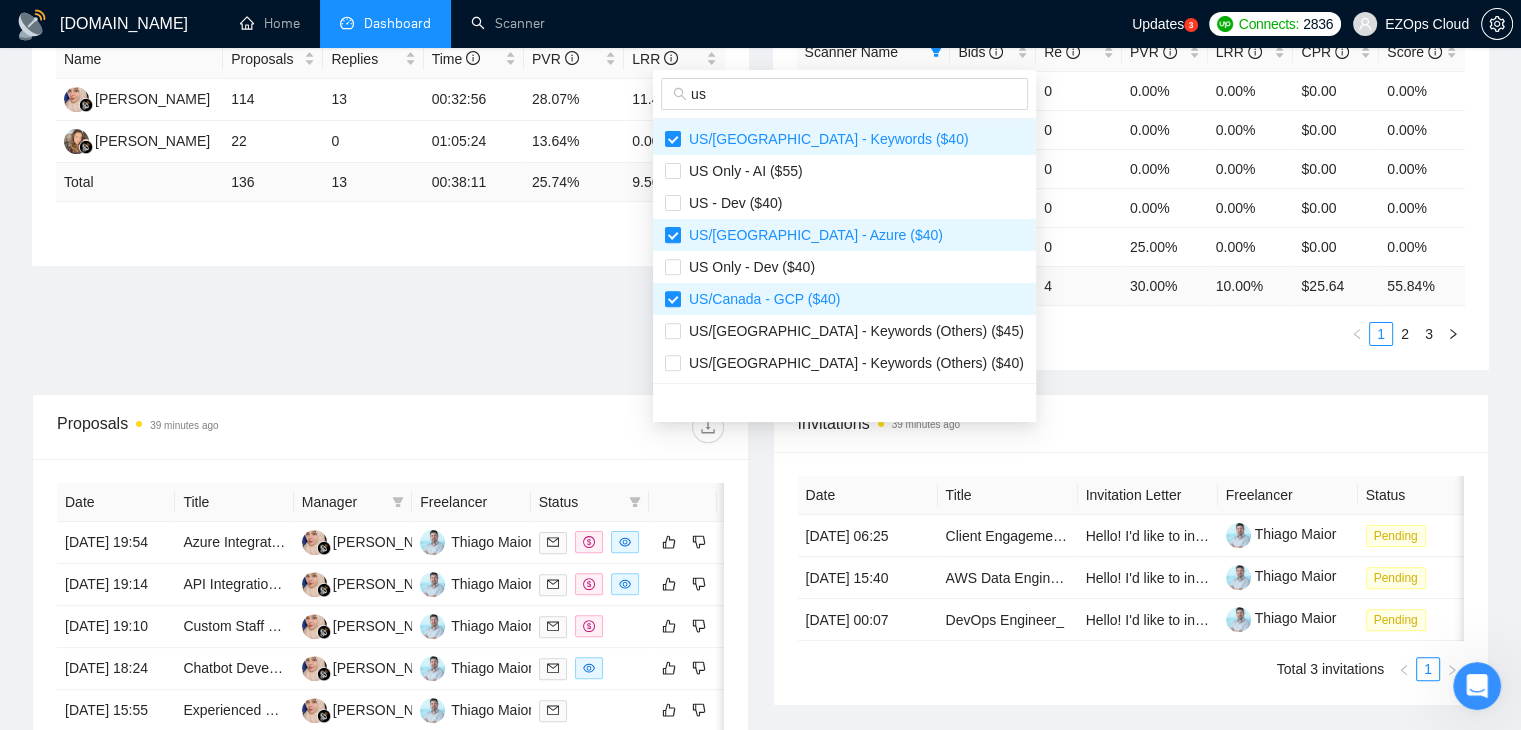 click on "Proposal Sending Stats 39 minutes ago By manager By Freelancer Name Proposals Replies Time   PVR   LRR   Ainun Jariah 114 13 00:32:56 28.07% 11.40% Natali Konstatinova 22 0 01:05:24 13.64% 0.00% Total 136 13 00:38:11 25.74 % 9.56 % 1 Scanner Breakdown 39 minutes ago Scanner Name Bids   Re   PVR   LRR   CPR   Score   US Only - AWS ($55) 2 0 0.00% 0.00% $0.00 0.00% US Only - Keywords ($45) 0 0 0.00% 0.00% $0.00 0.00% US Only - Keywords ($55) 2 0 0.00% 0.00% $0.00 0.00% US Only - AWS ($45) 1 0 0.00% 0.00% $0.00 0.00% US/Canada - Azure ($45) 4 0 25.00% 0.00% $0.00 0.00% Total 40 4 30.00 % 10.00 % $ 25.64 55.84 % 1 2 3 New" at bounding box center (760, 173) 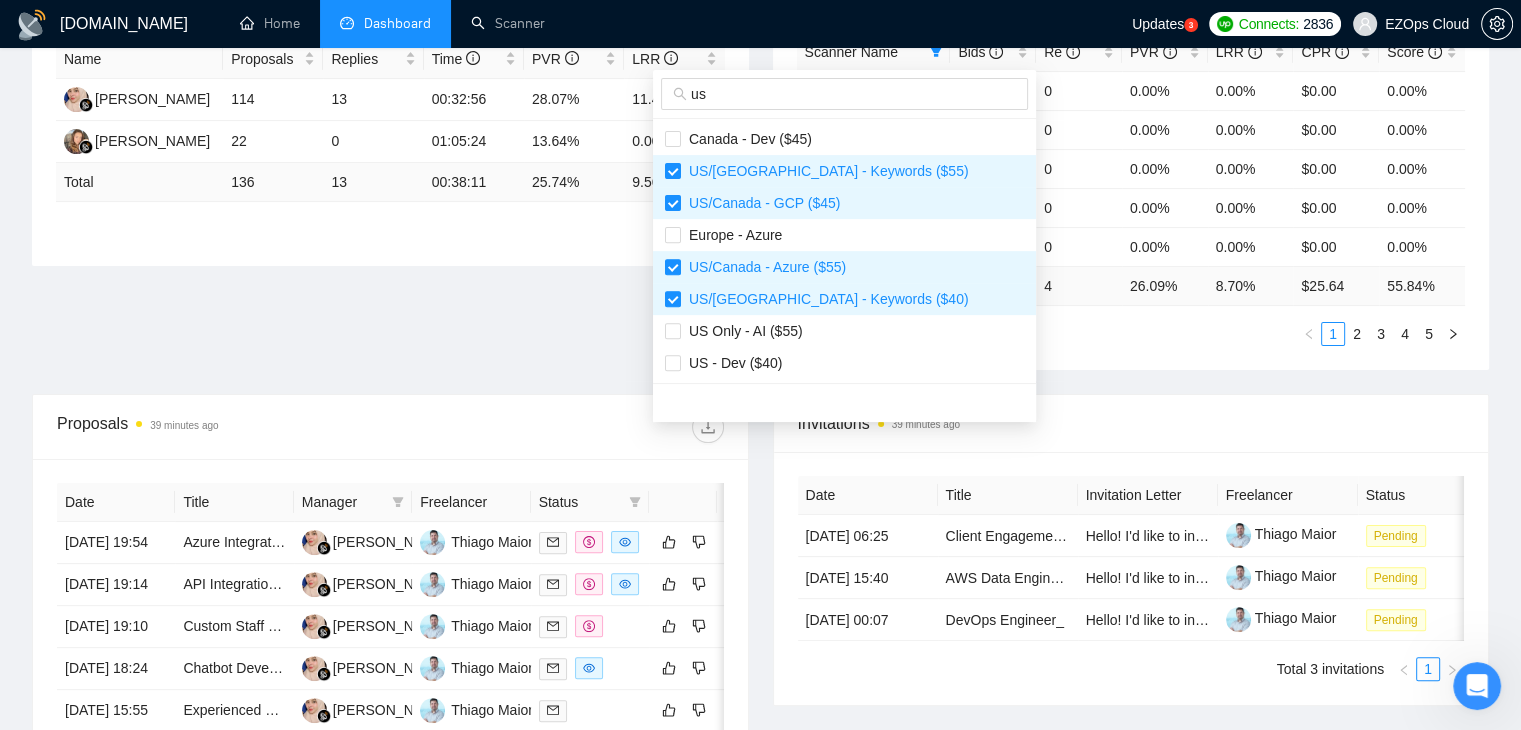 type 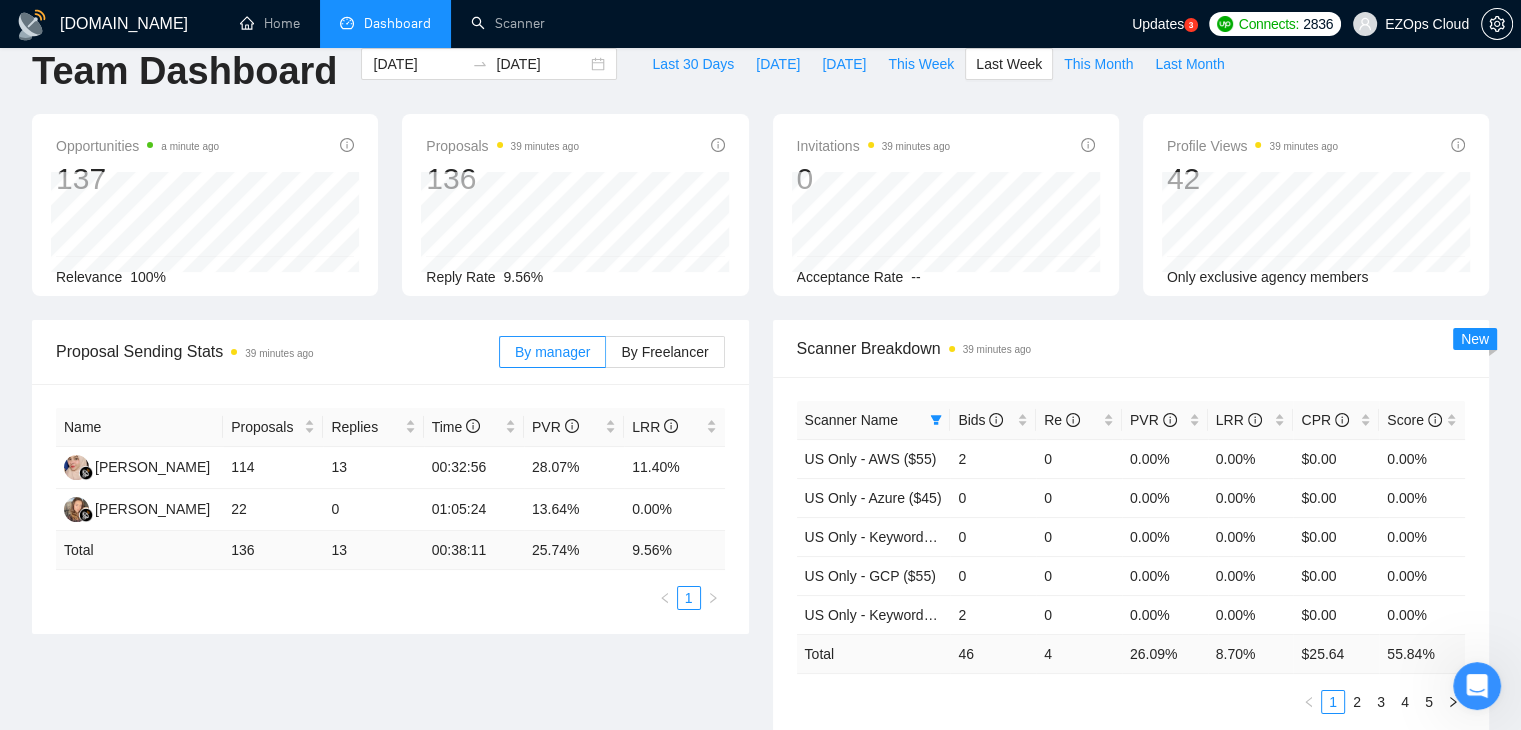 scroll, scrollTop: 0, scrollLeft: 0, axis: both 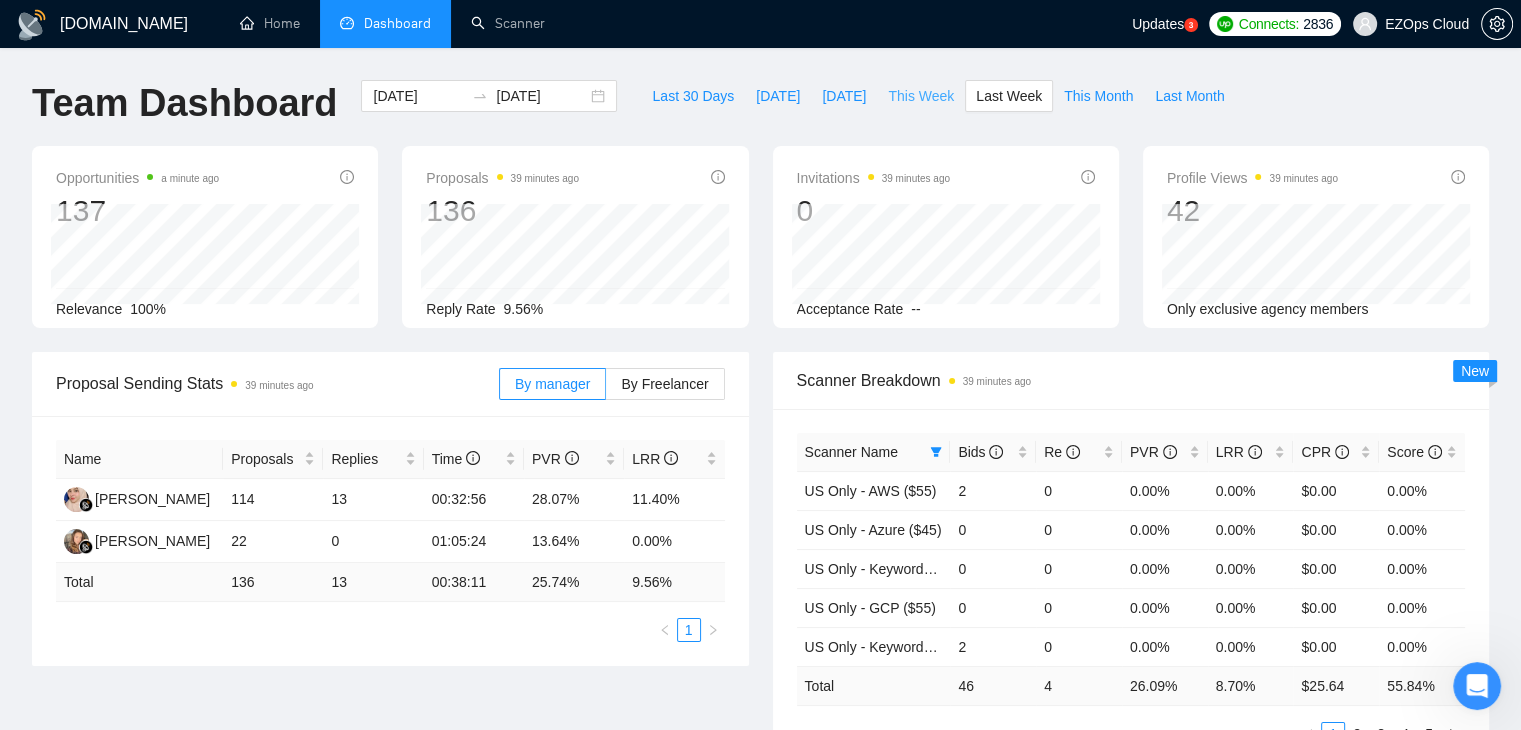 click on "This Week" at bounding box center (921, 96) 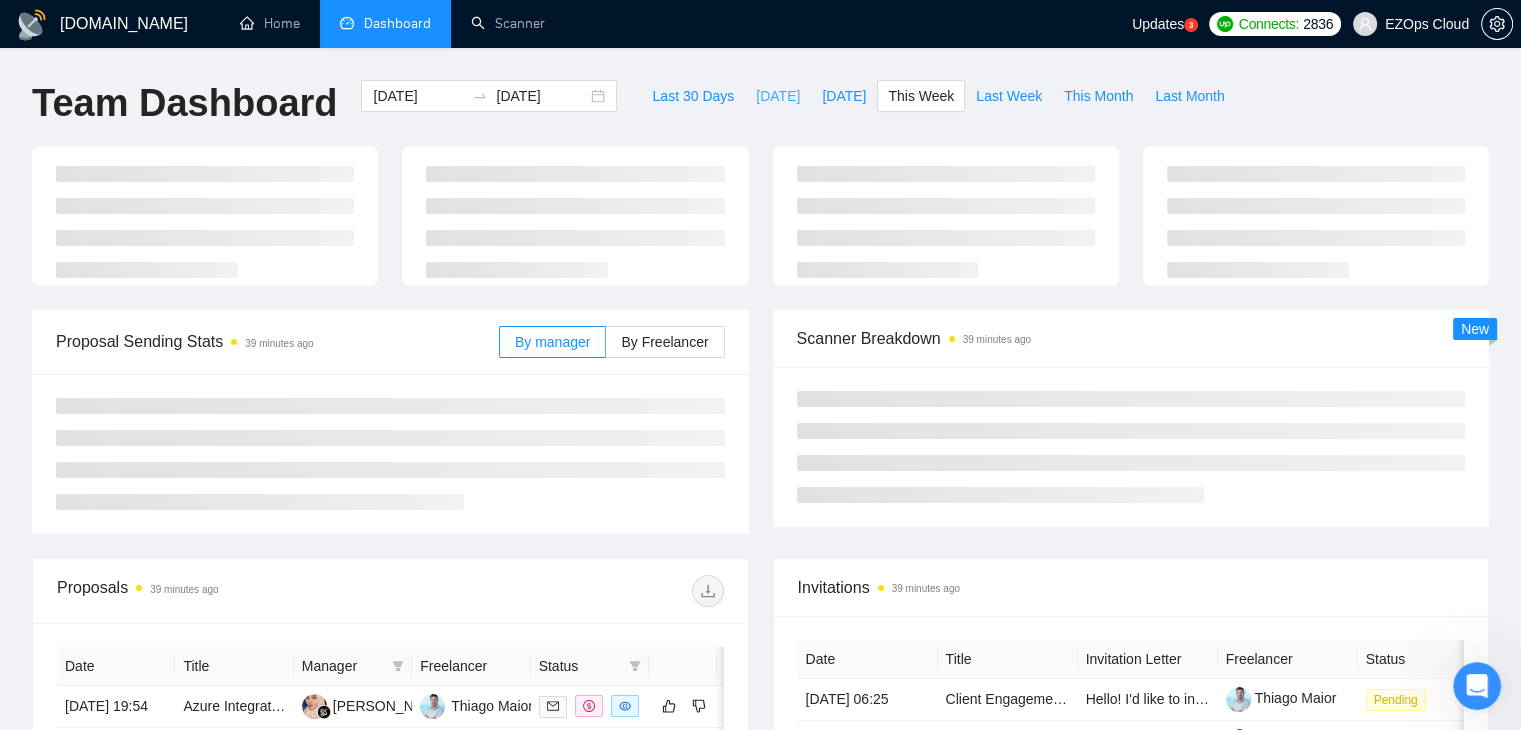 type on "[DATE]" 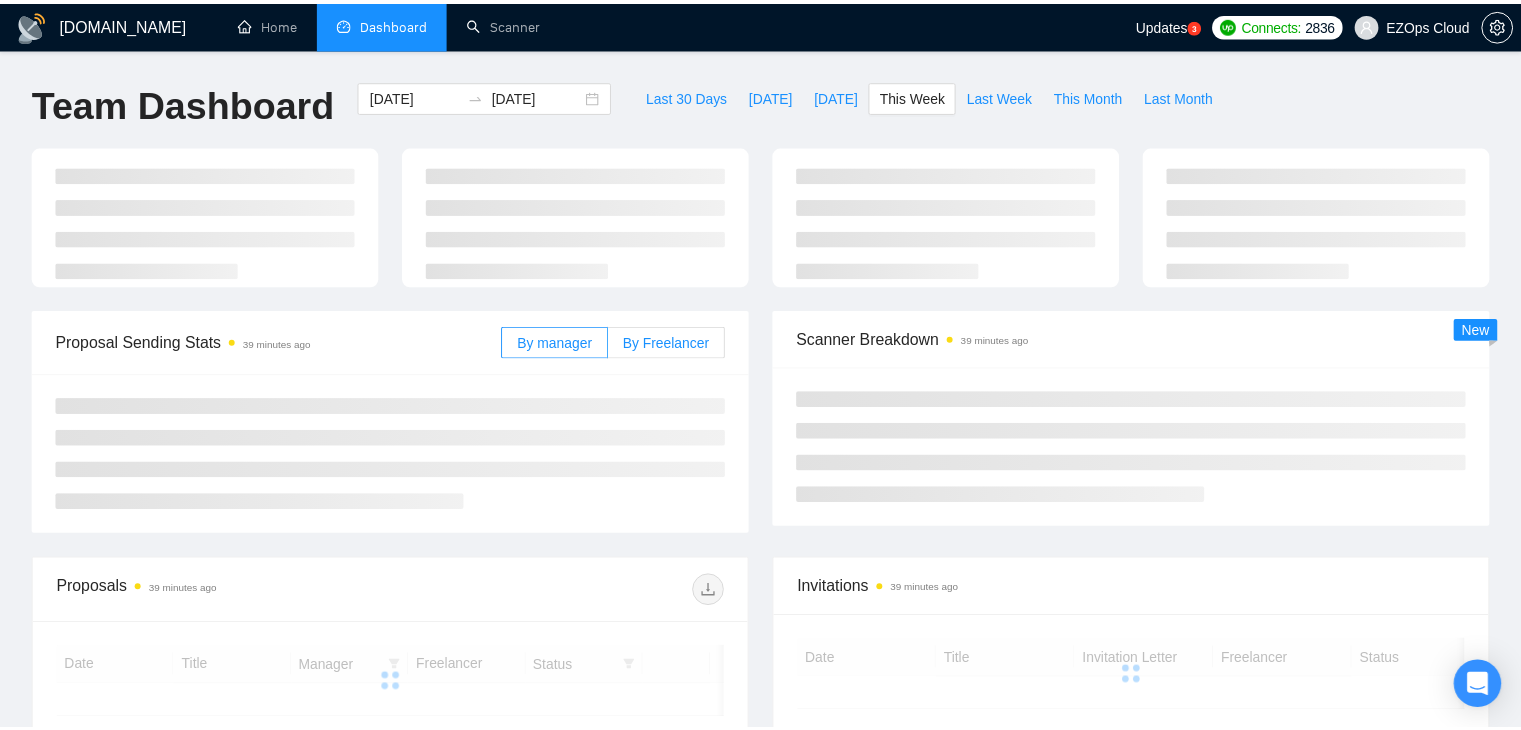 scroll, scrollTop: 0, scrollLeft: 0, axis: both 